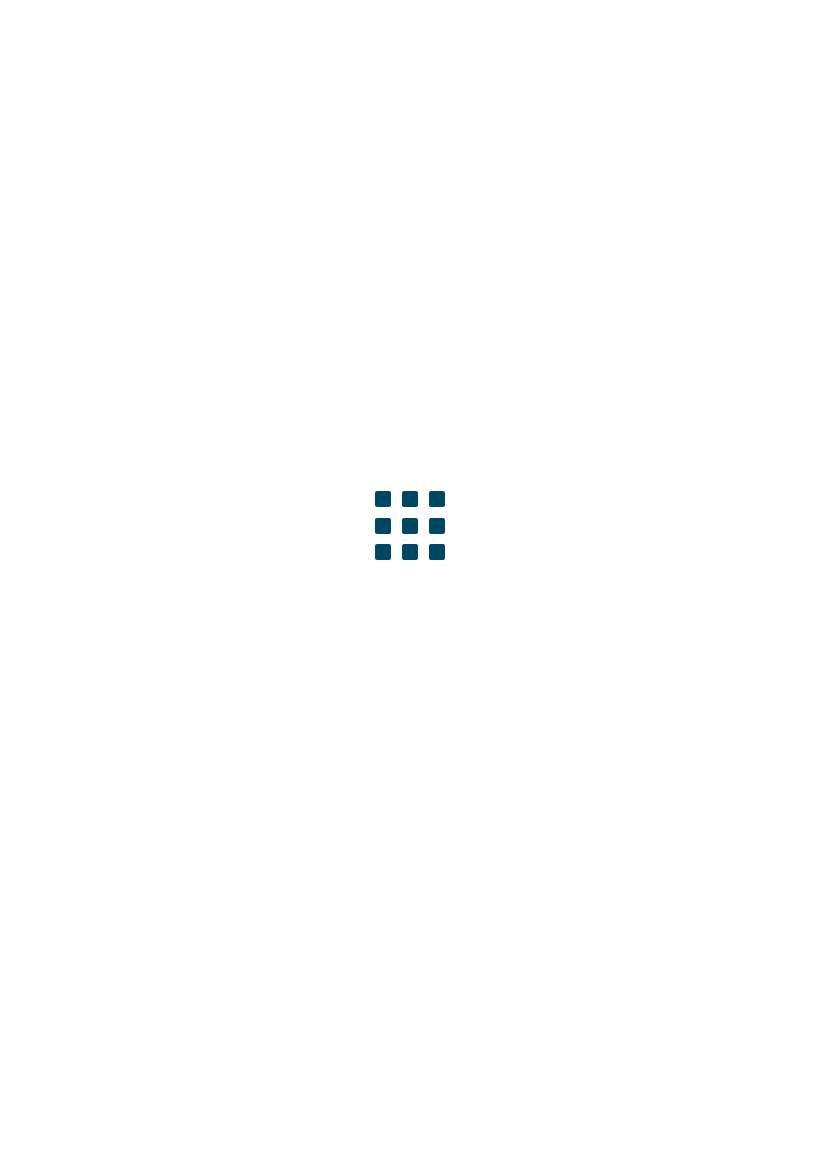 scroll, scrollTop: 0, scrollLeft: 0, axis: both 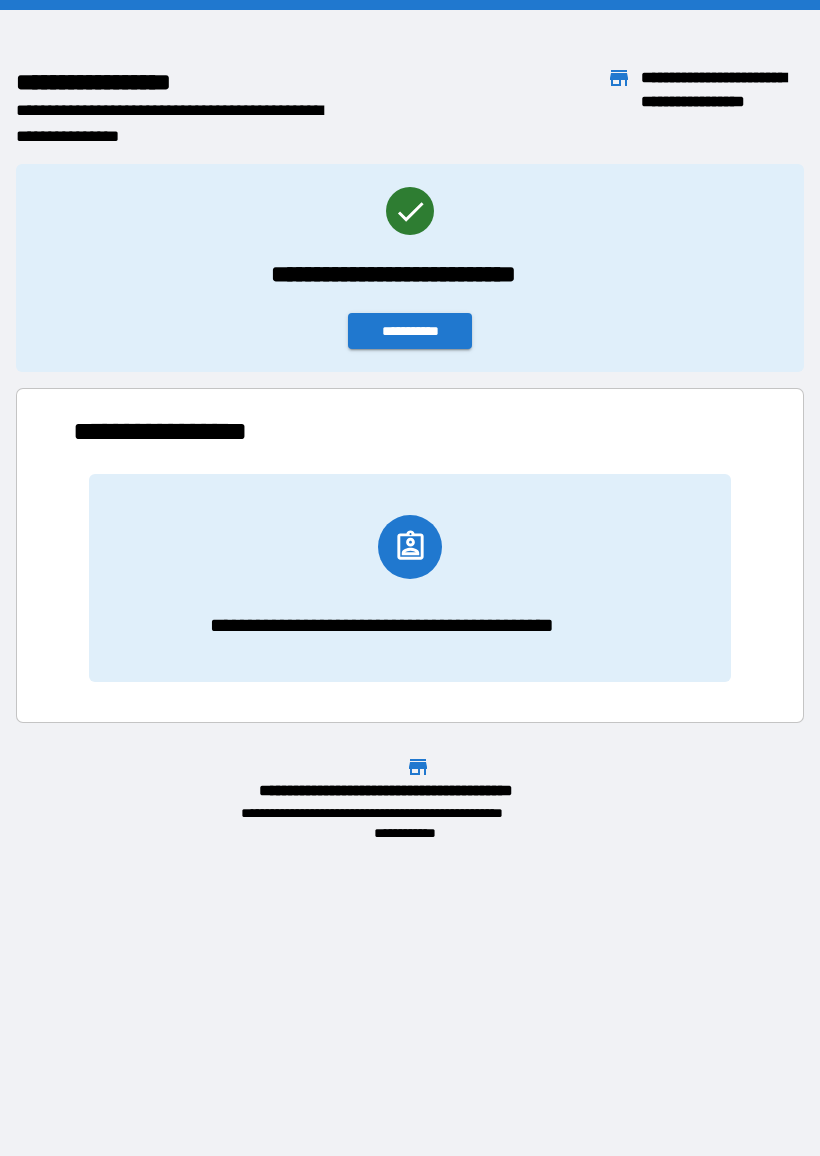 click at bounding box center [410, 547] 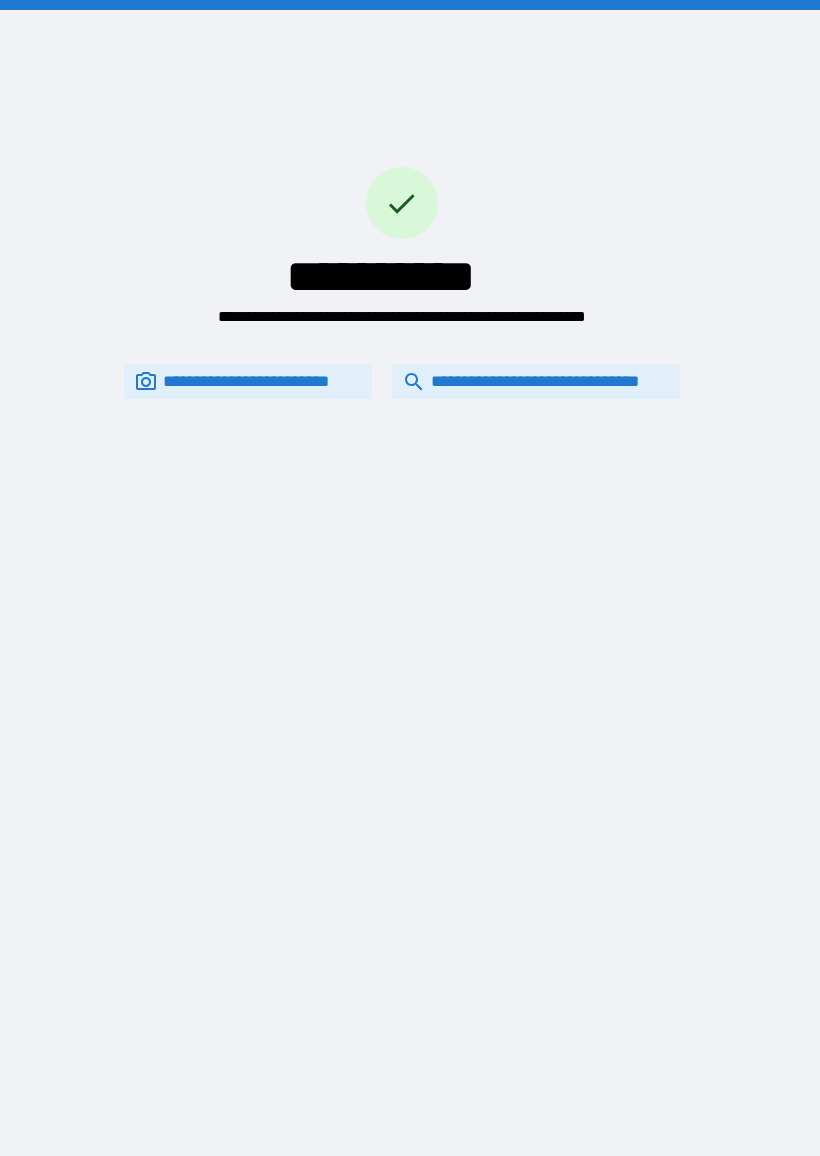click on "**********" at bounding box center (536, 381) 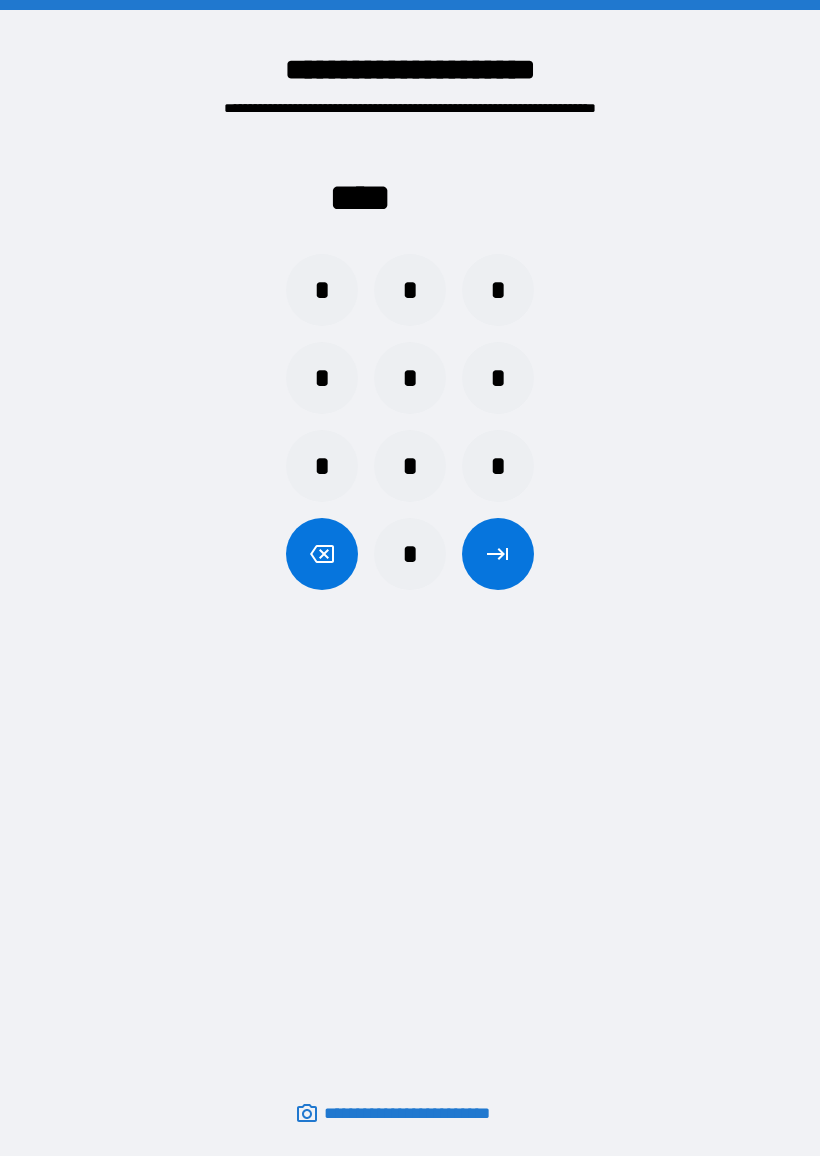 click on "*" at bounding box center (410, 290) 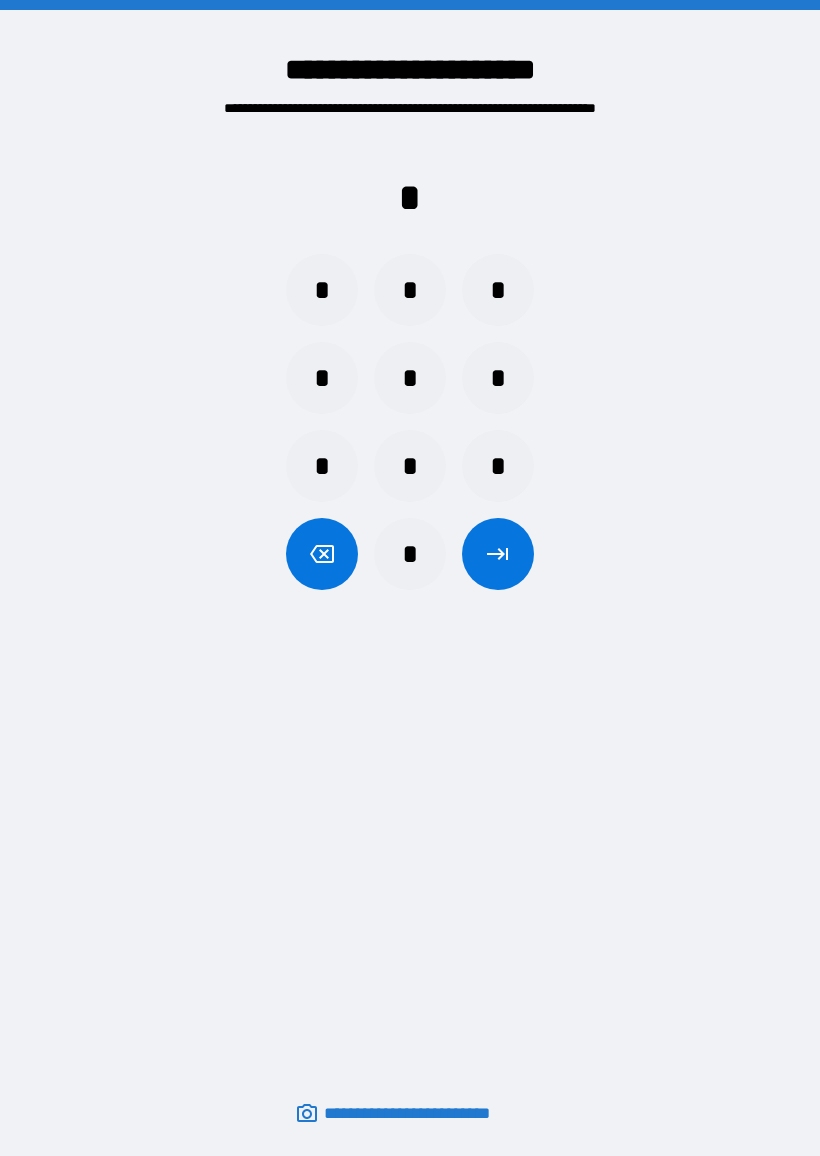 click on "*" at bounding box center (410, 378) 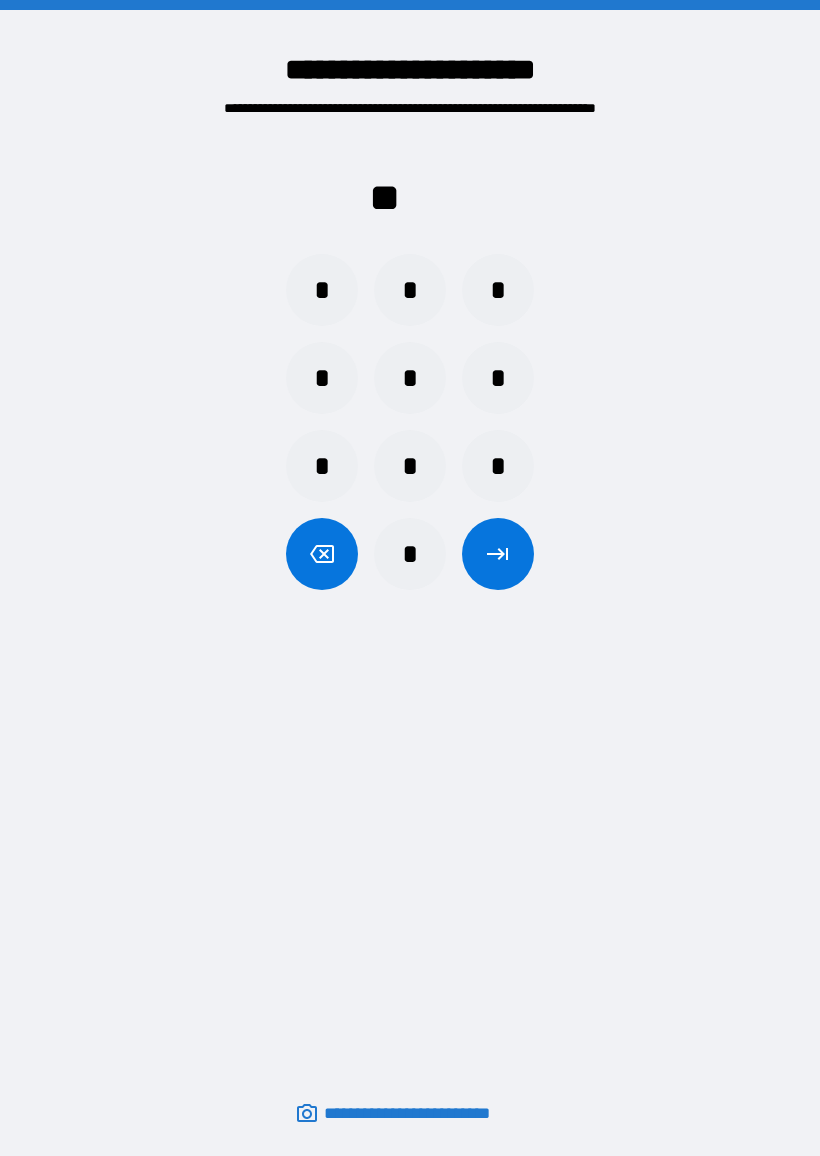 click on "*" at bounding box center [410, 466] 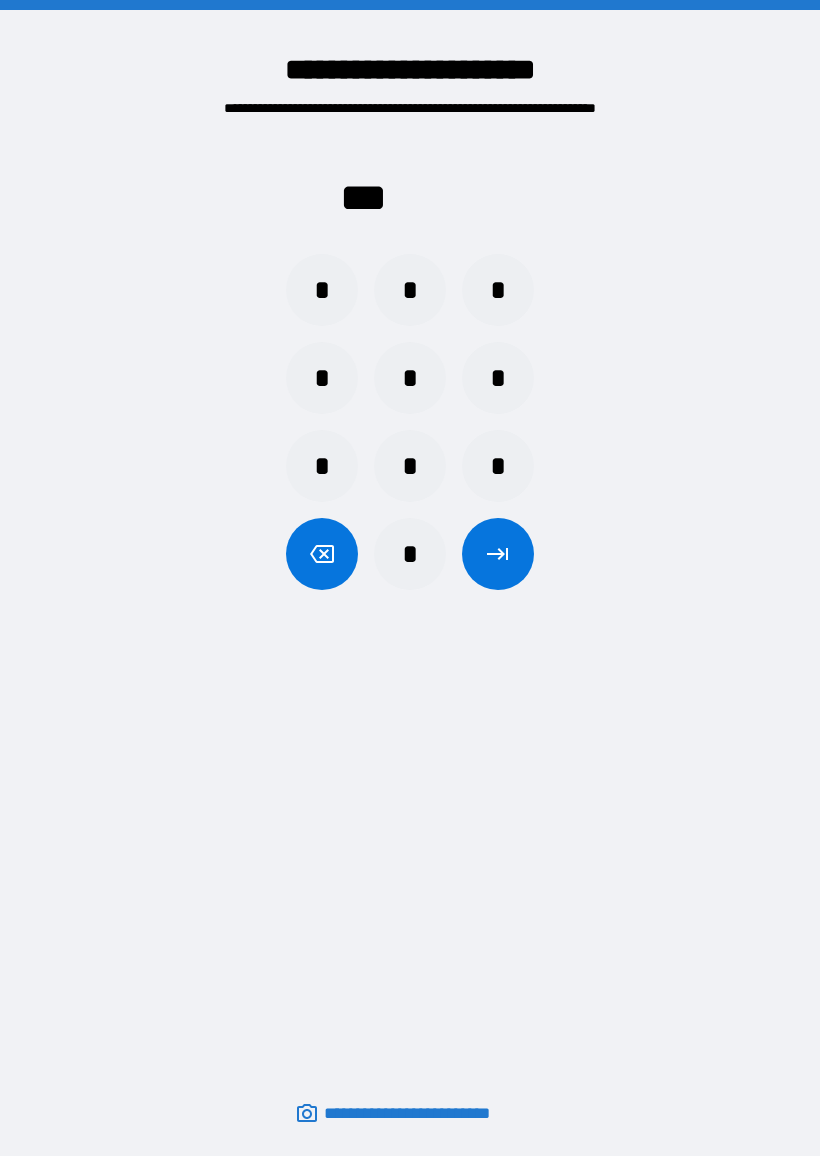click on "*" at bounding box center (322, 290) 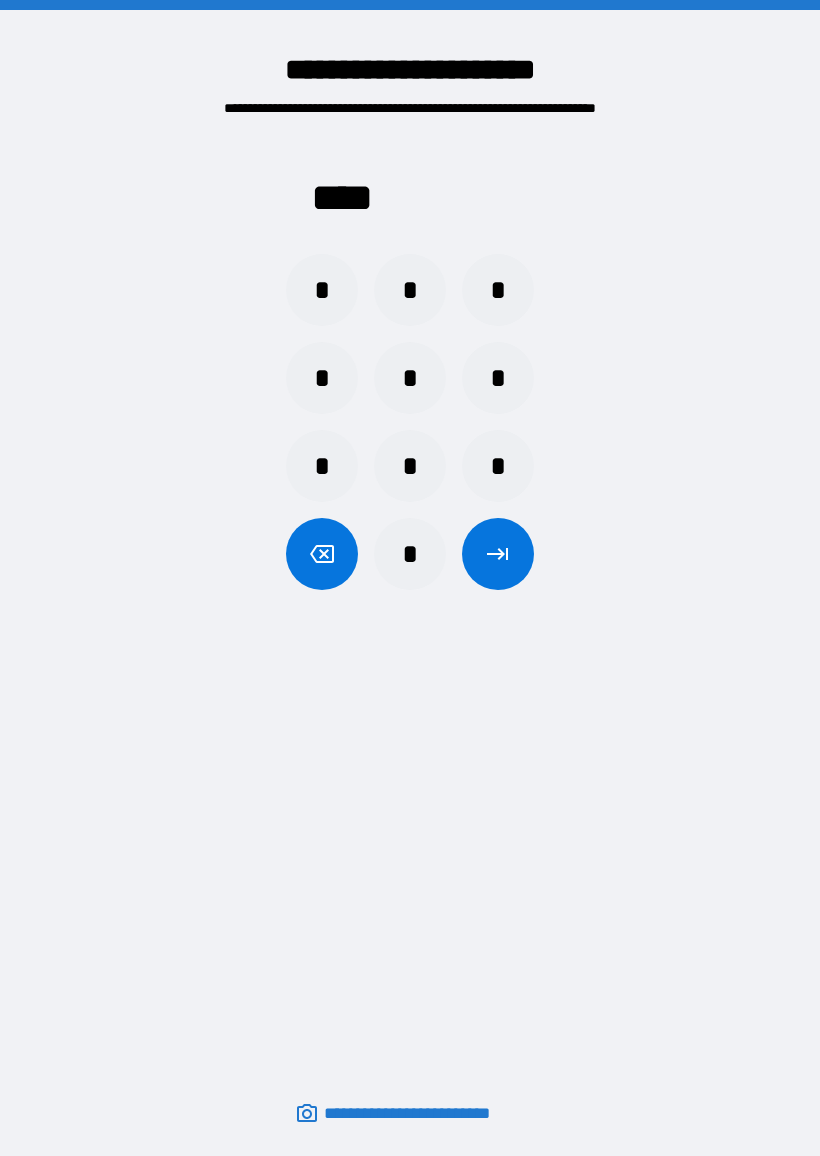 click at bounding box center [498, 554] 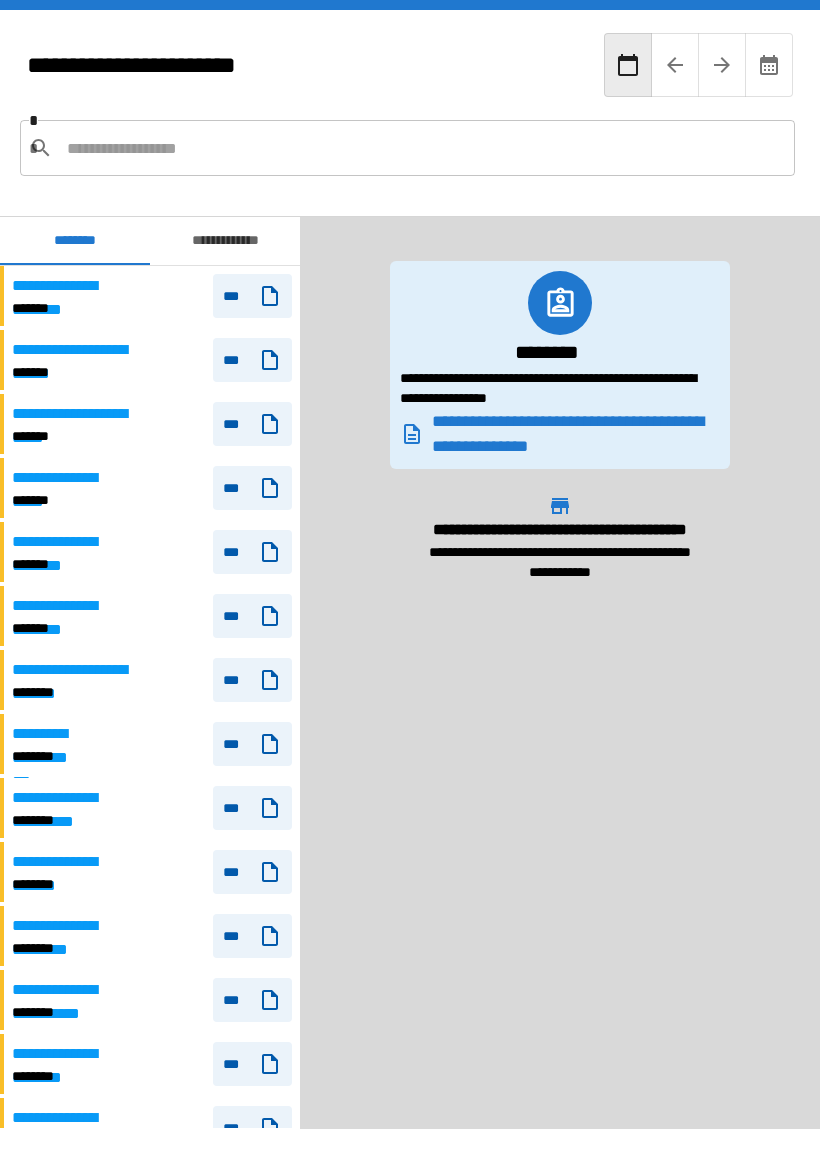 click 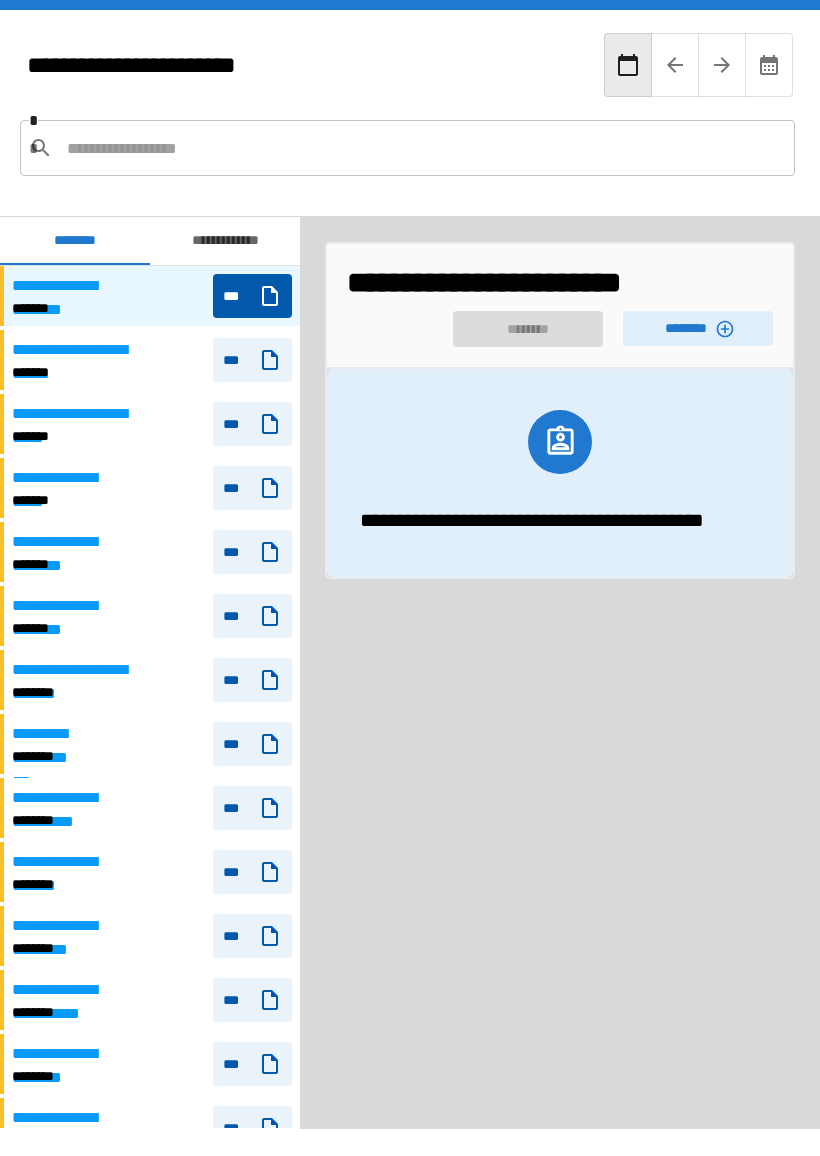 click on "********" at bounding box center (698, 328) 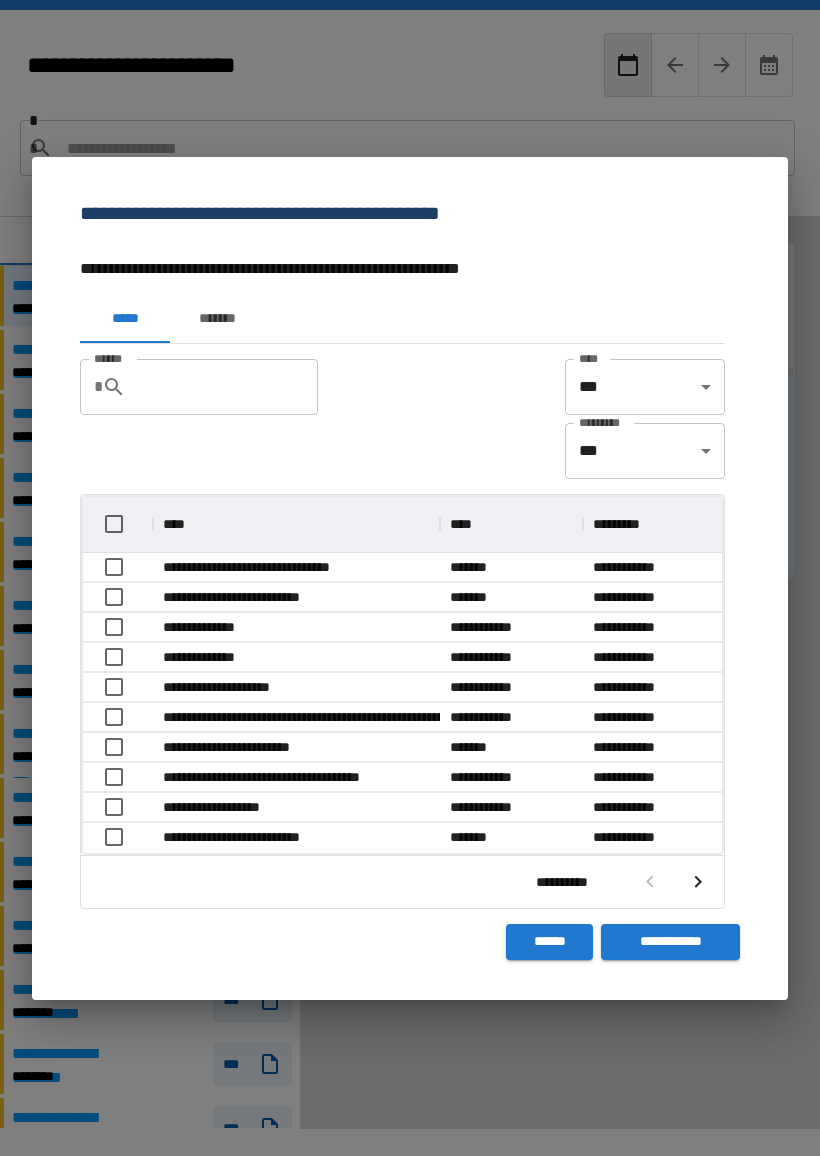 scroll, scrollTop: 356, scrollLeft: 639, axis: both 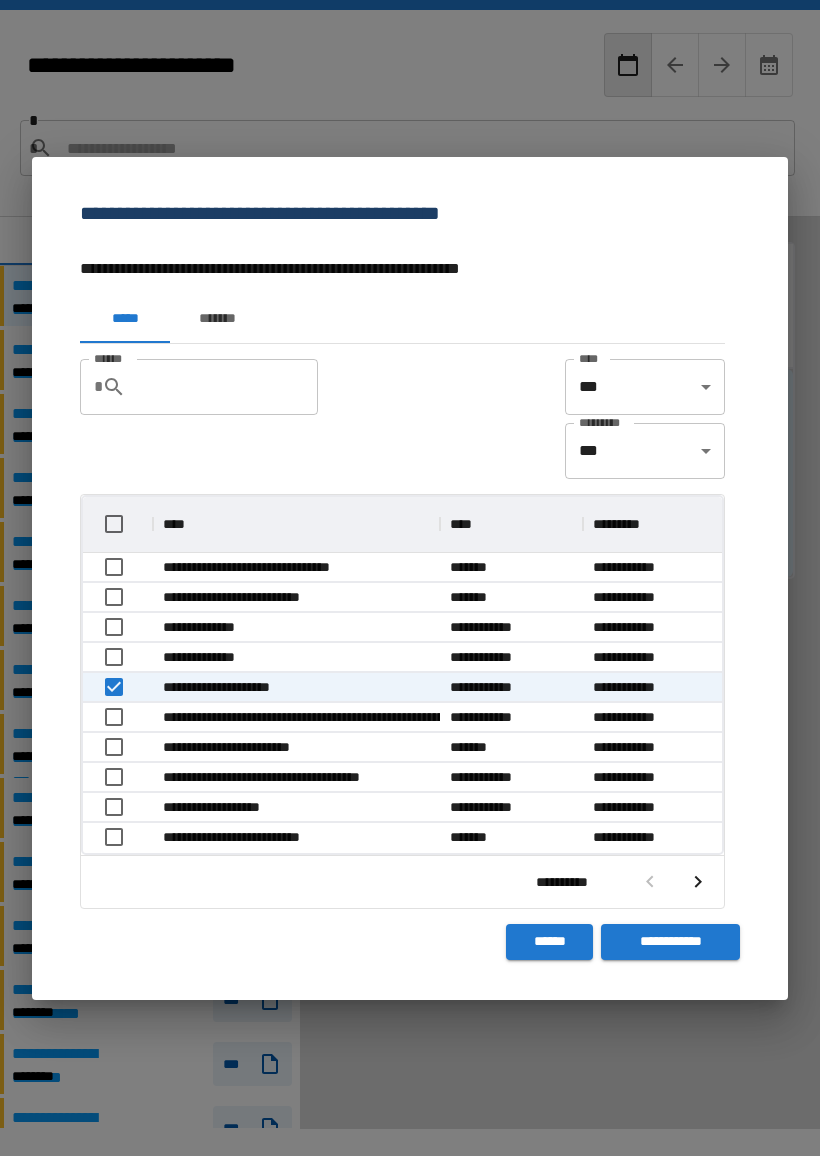 click on "**********" at bounding box center (670, 942) 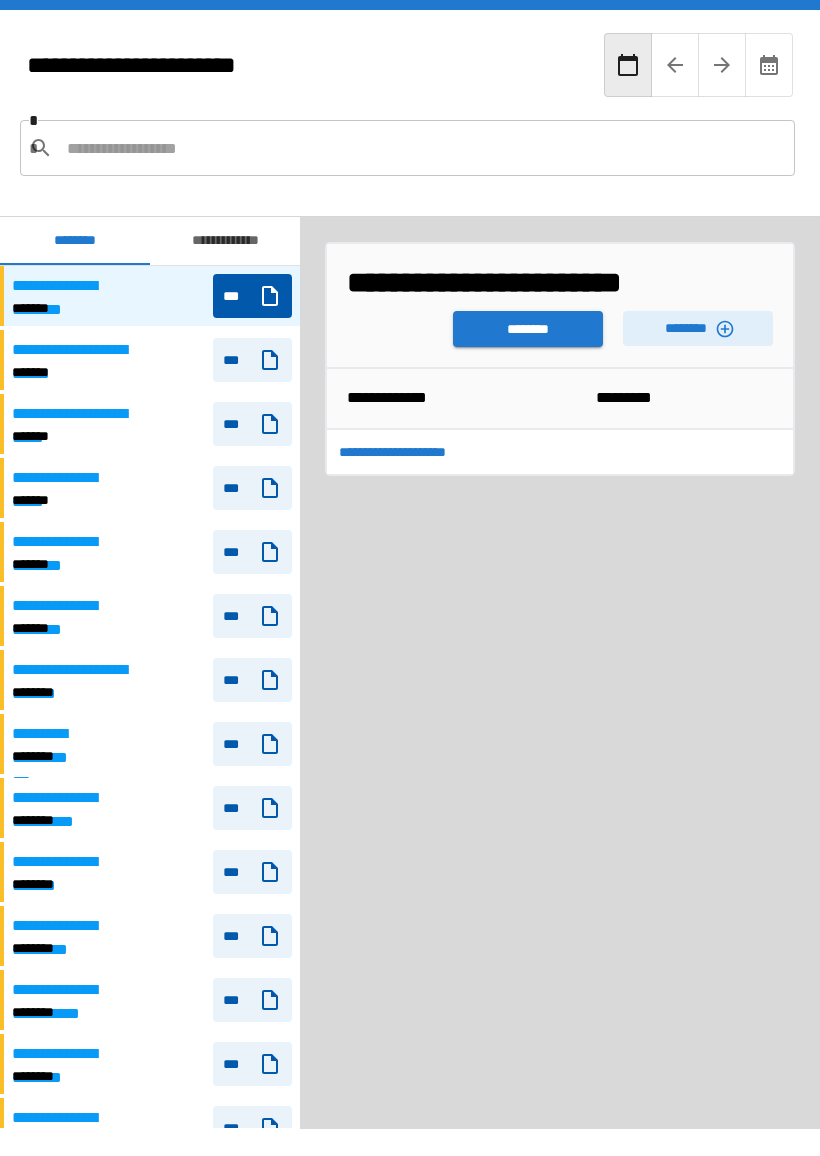 click on "********" at bounding box center [528, 329] 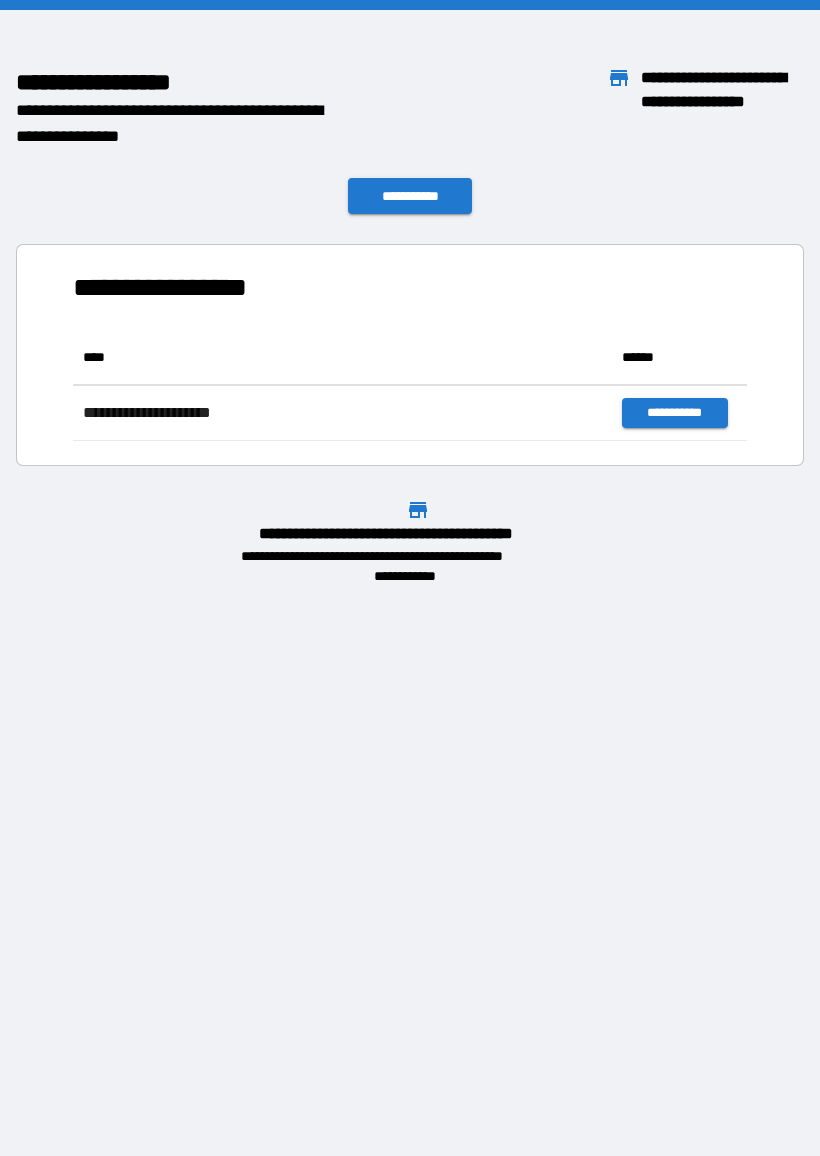 scroll, scrollTop: 1, scrollLeft: 1, axis: both 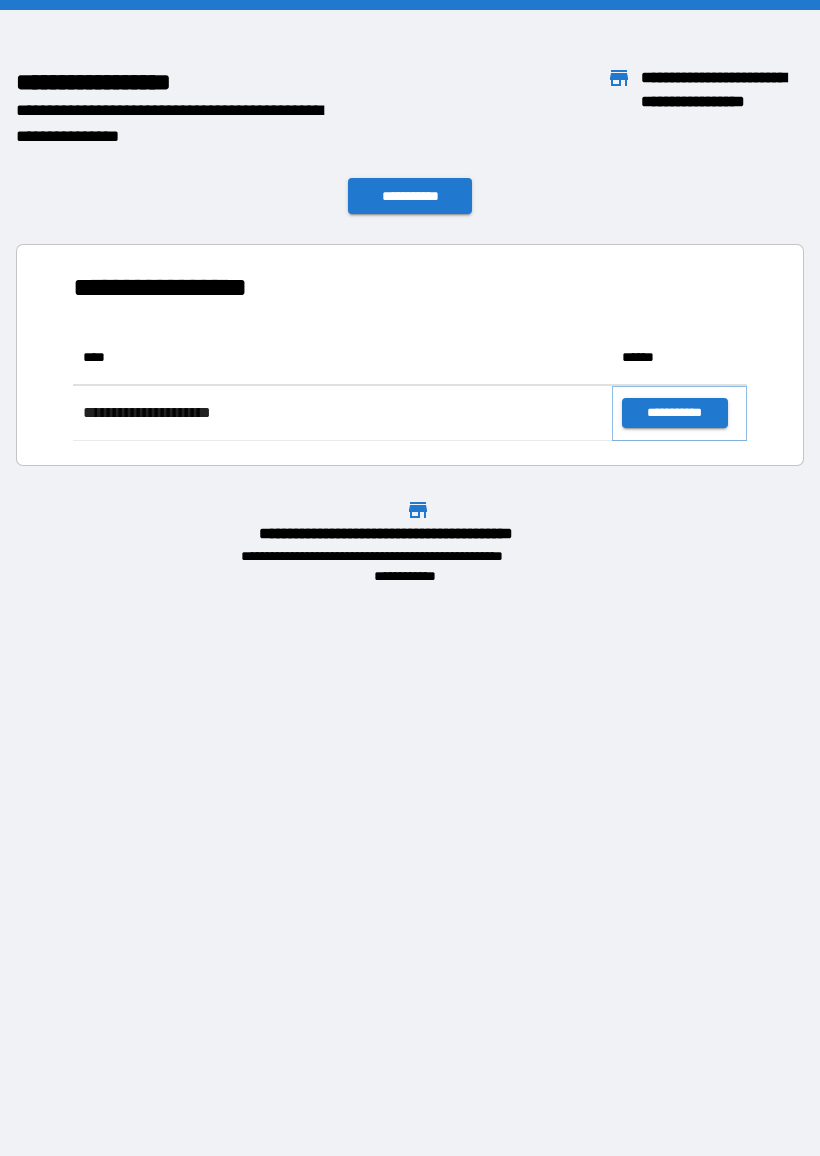 click on "**********" at bounding box center [674, 413] 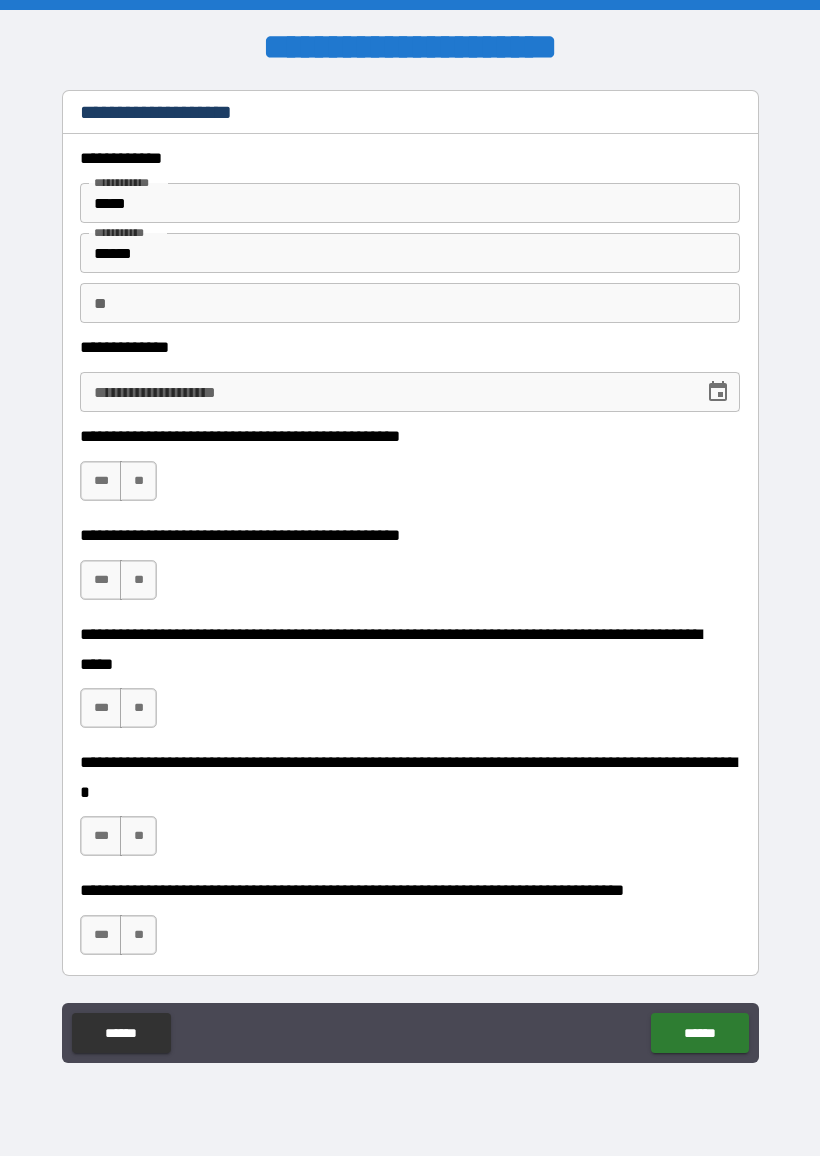 click on "**********" at bounding box center (385, 392) 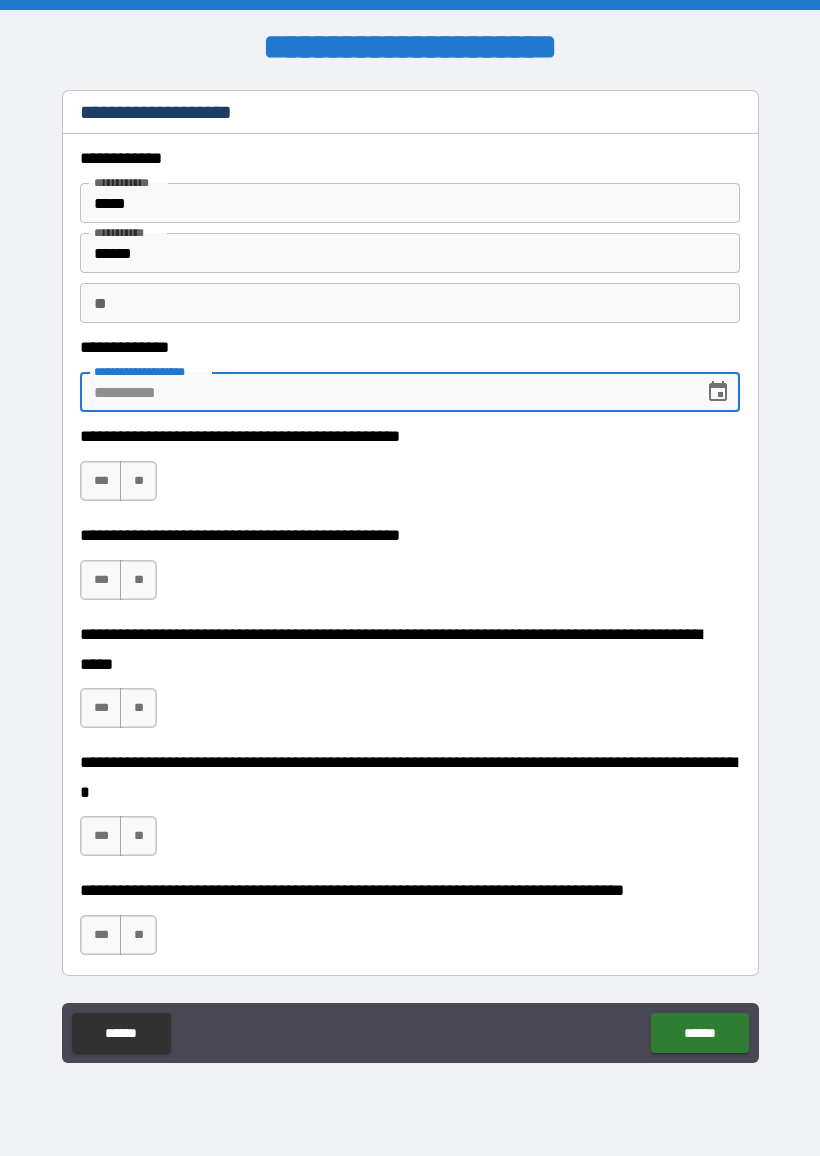 click on "**********" at bounding box center [385, 392] 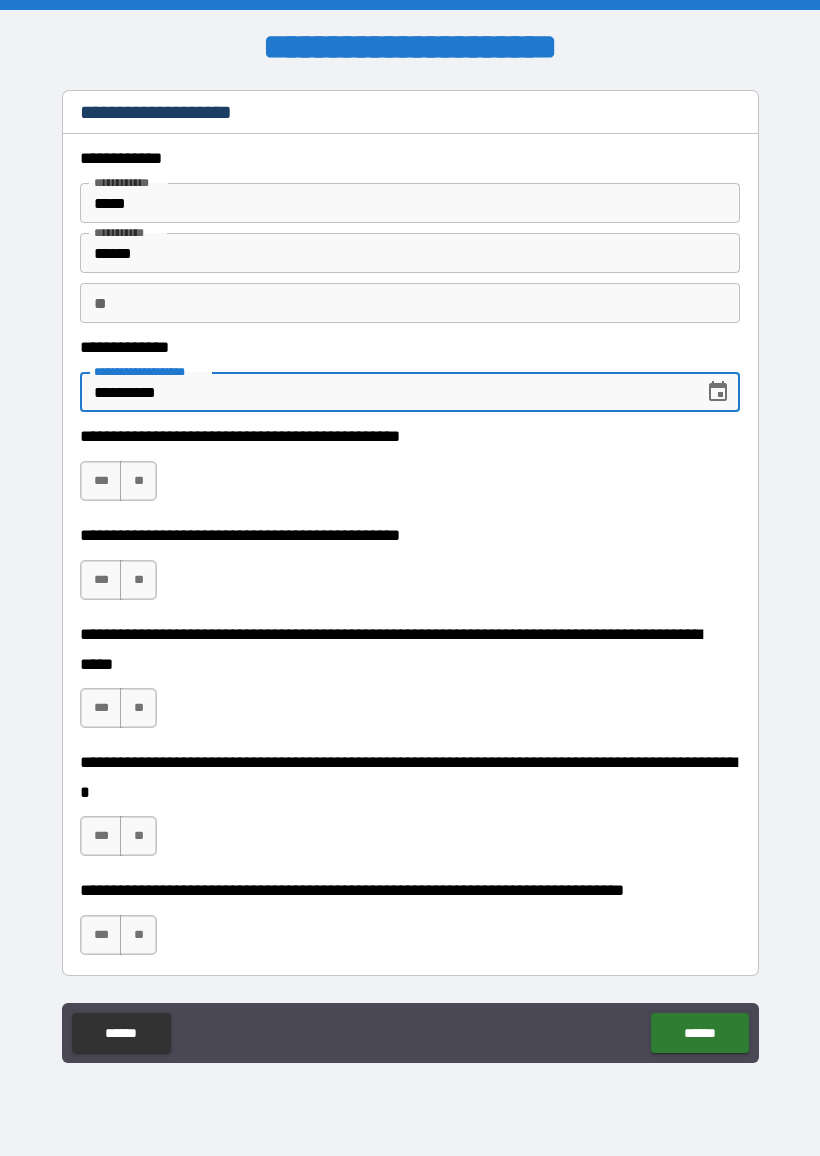 type on "**********" 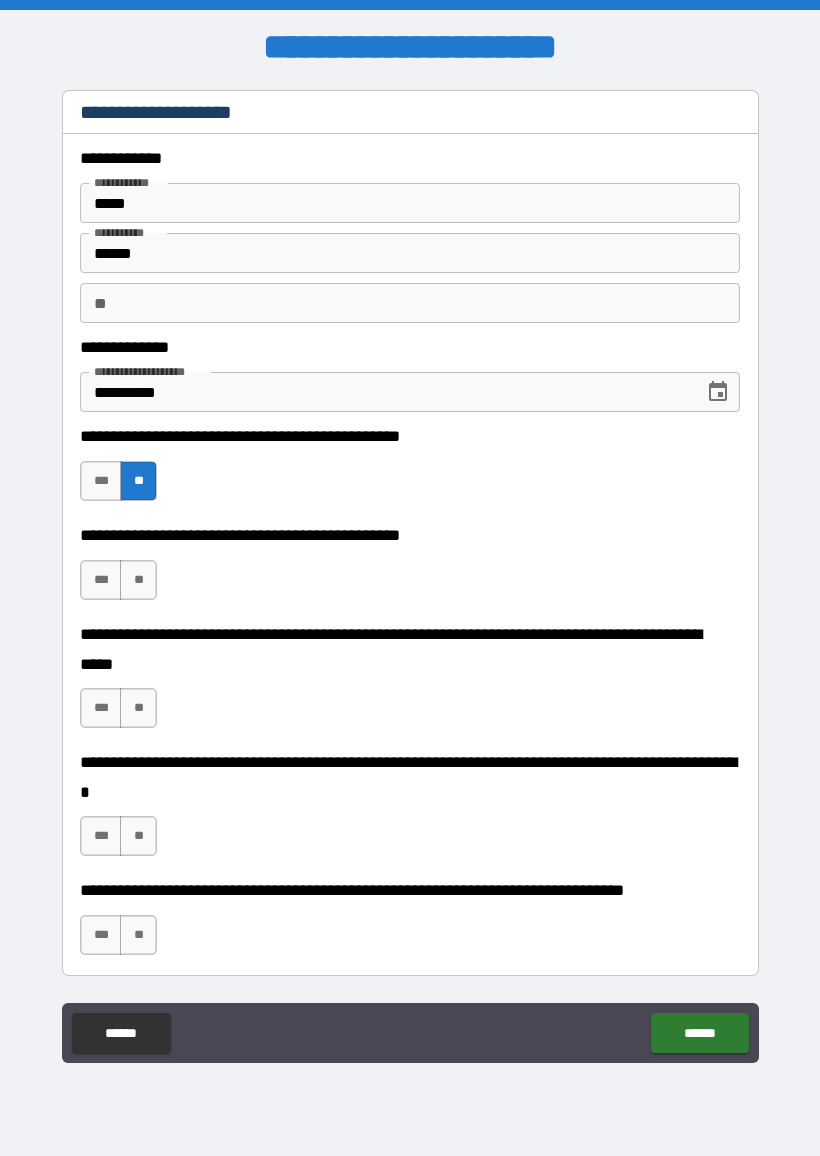 click on "**" at bounding box center [138, 580] 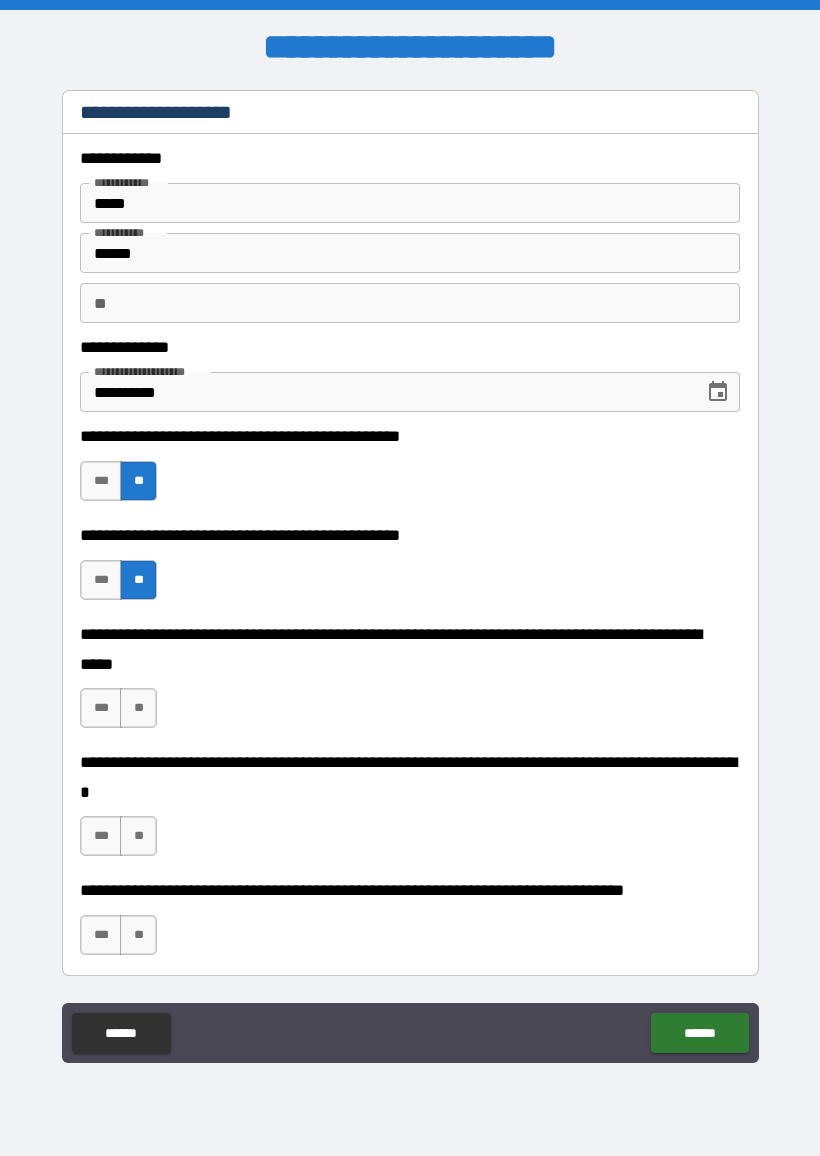 click on "***" at bounding box center [101, 708] 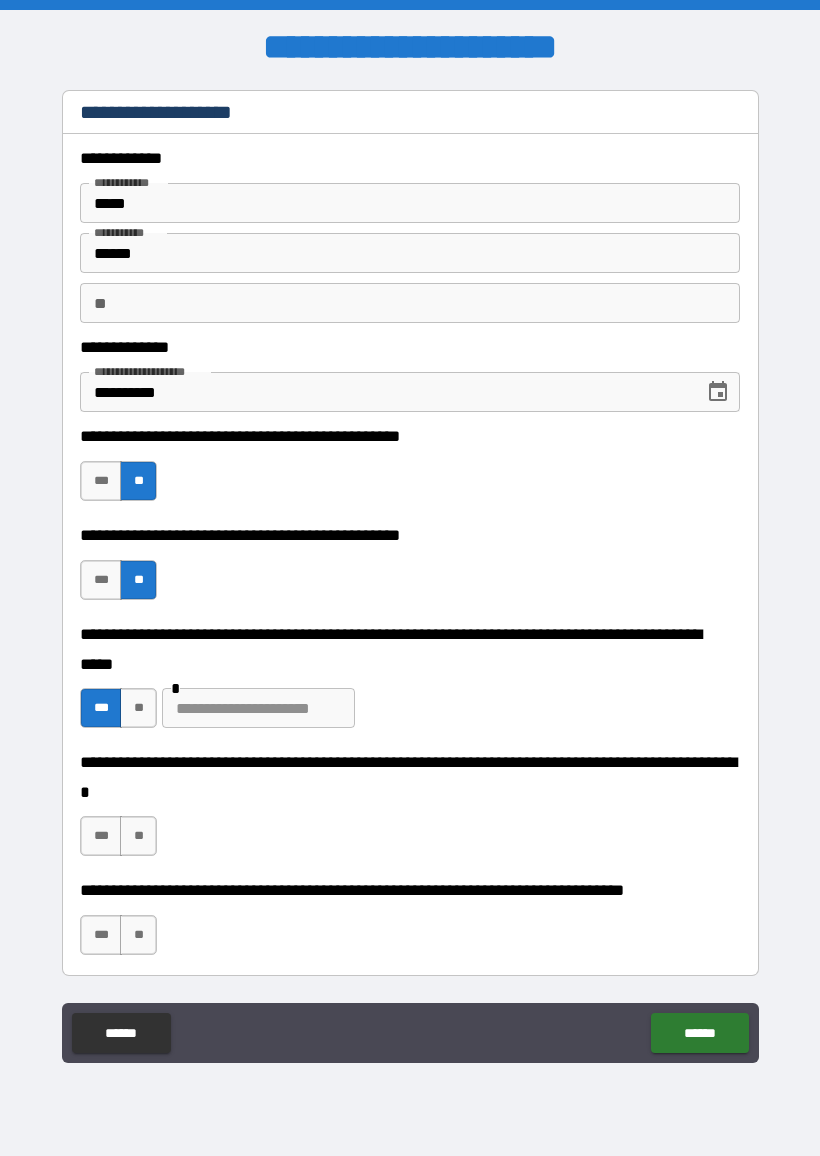 click at bounding box center [258, 708] 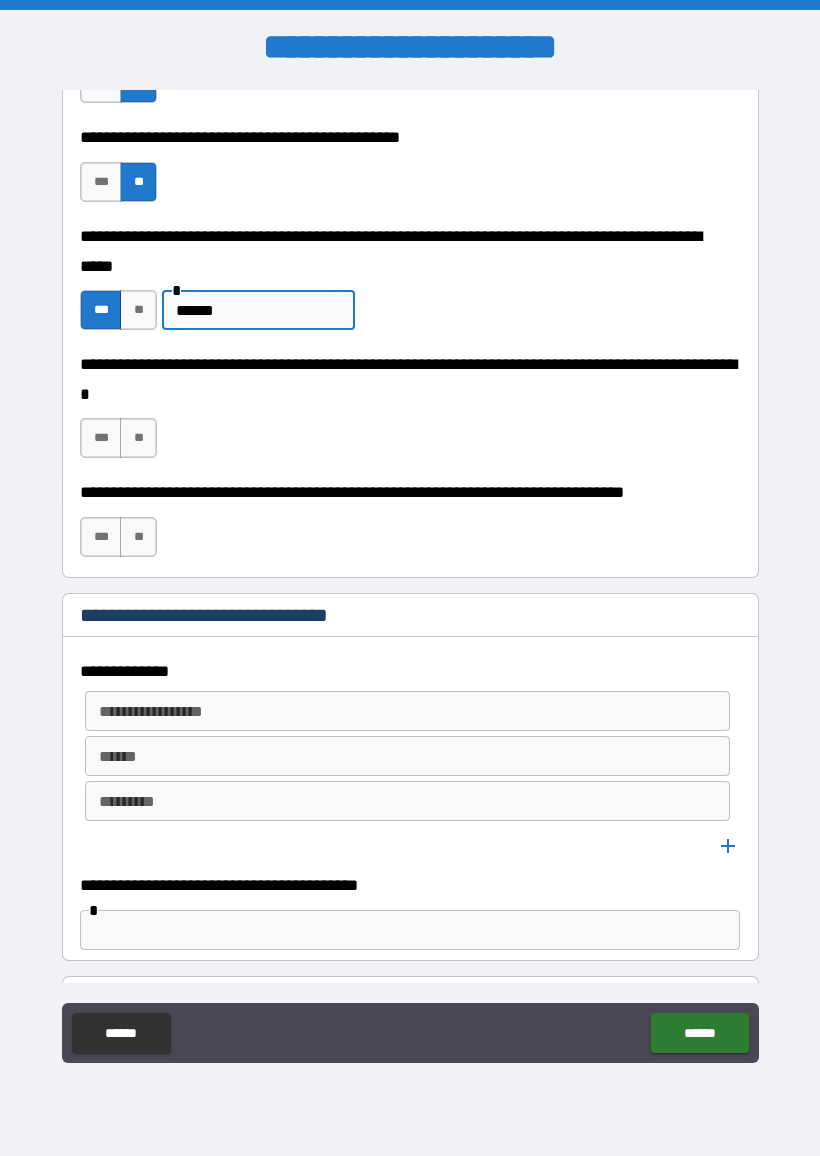 scroll, scrollTop: 399, scrollLeft: 0, axis: vertical 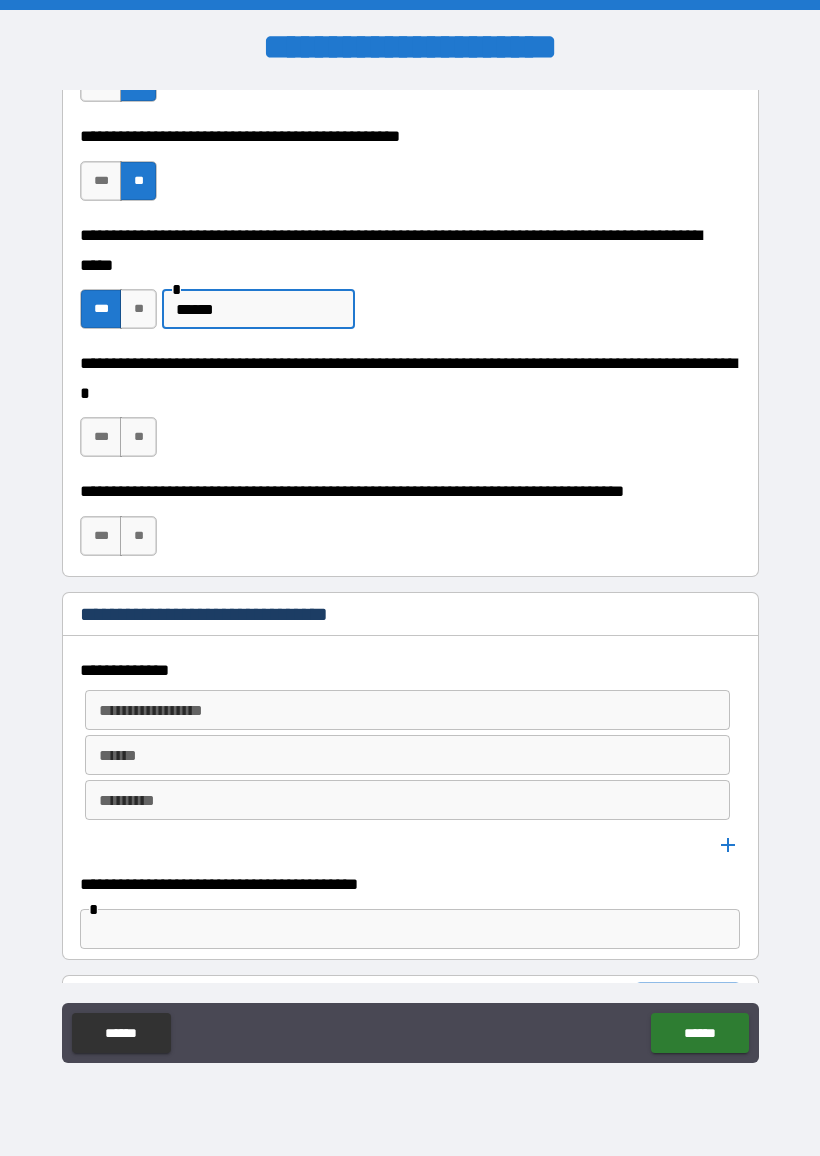 type on "******" 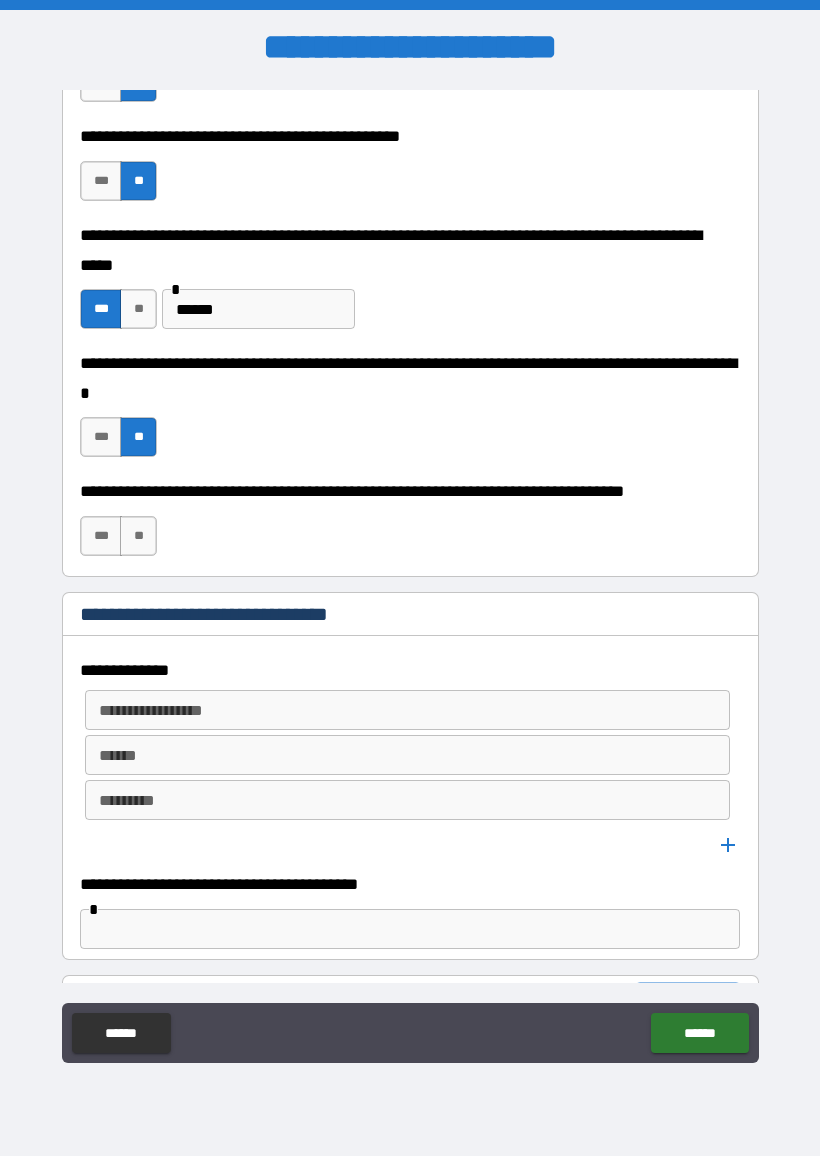 click on "**" at bounding box center [138, 536] 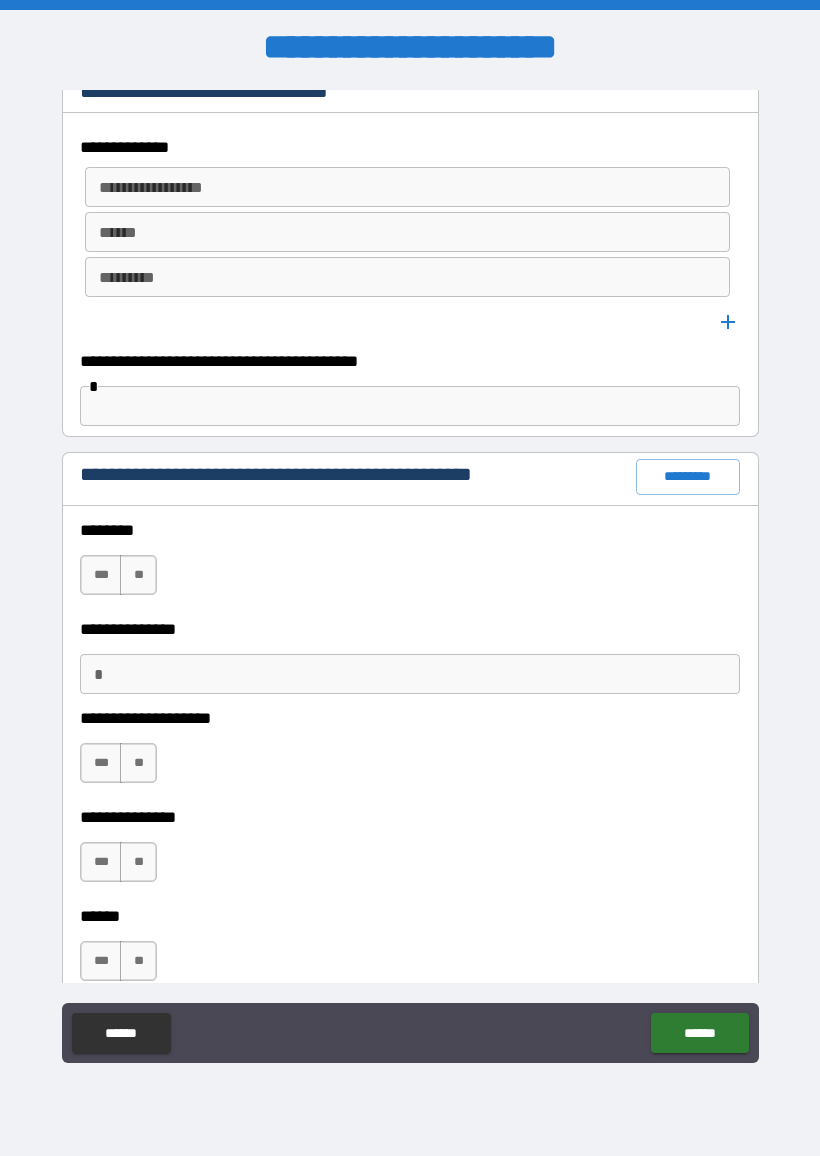 scroll, scrollTop: 926, scrollLeft: 0, axis: vertical 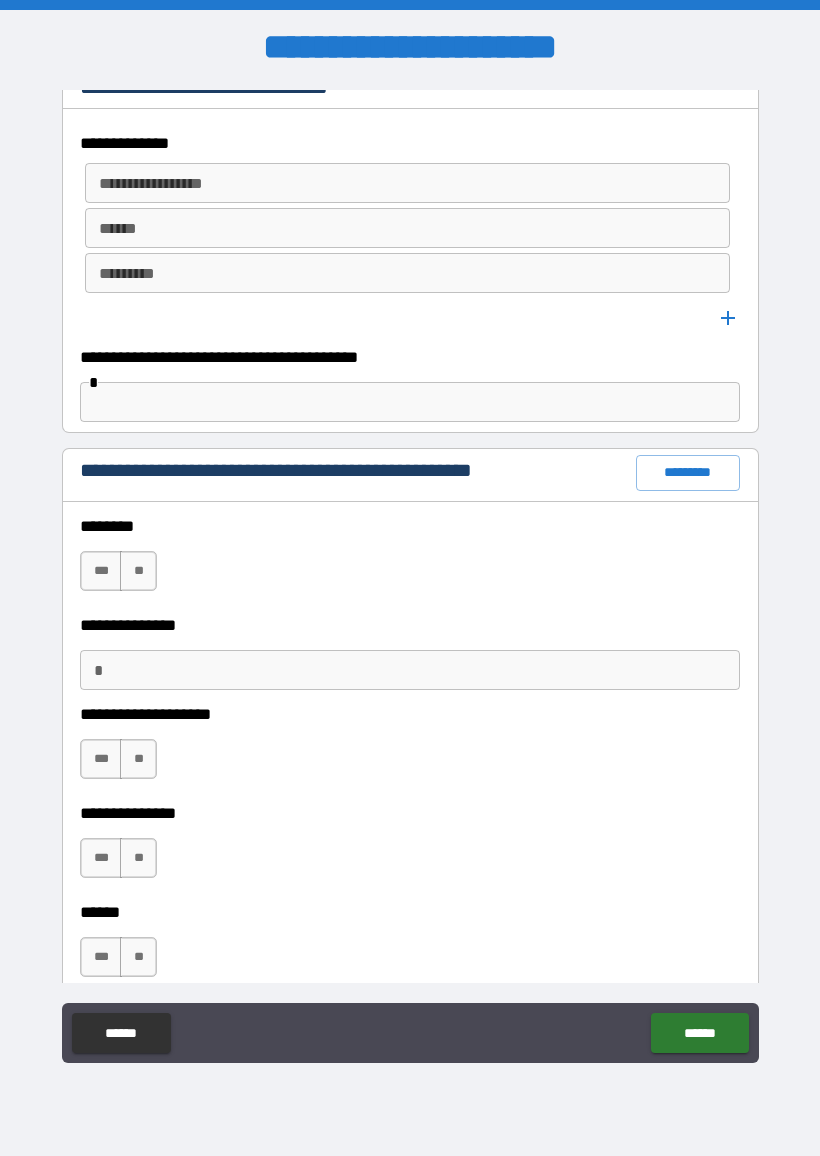 click on "*********" at bounding box center (688, 473) 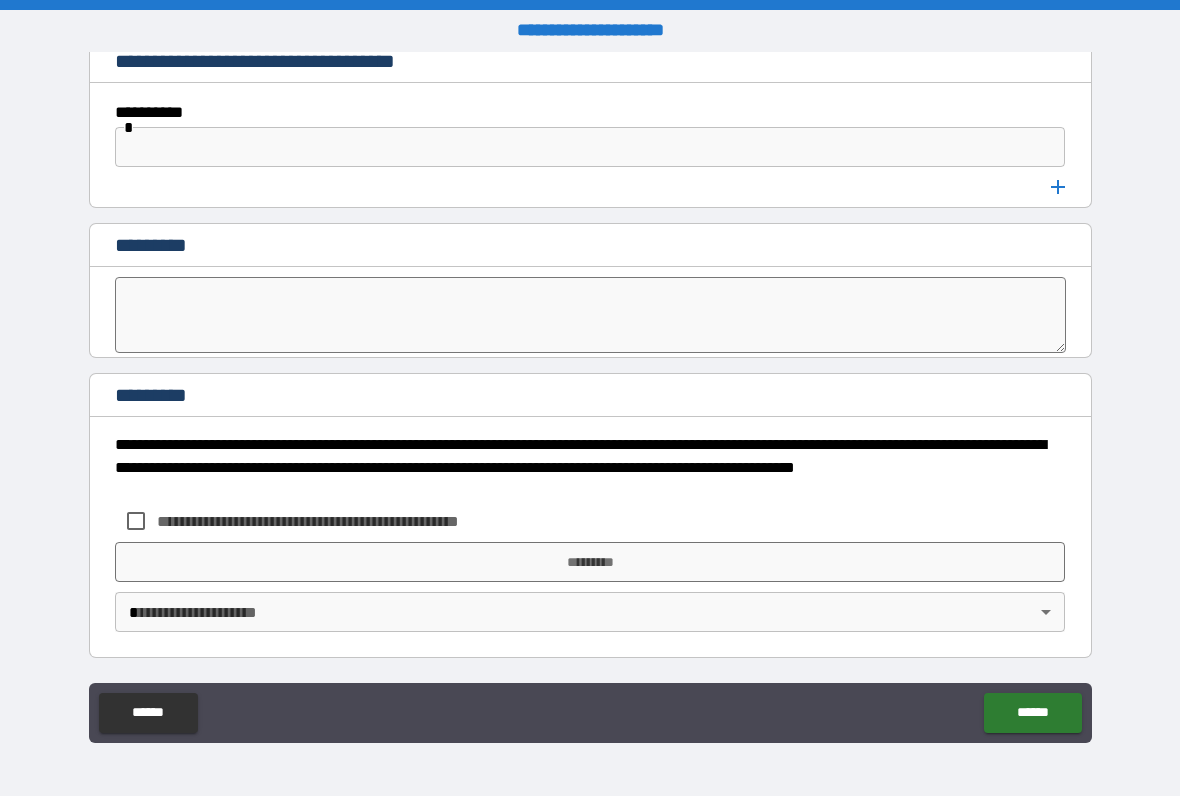 scroll, scrollTop: 2794, scrollLeft: 0, axis: vertical 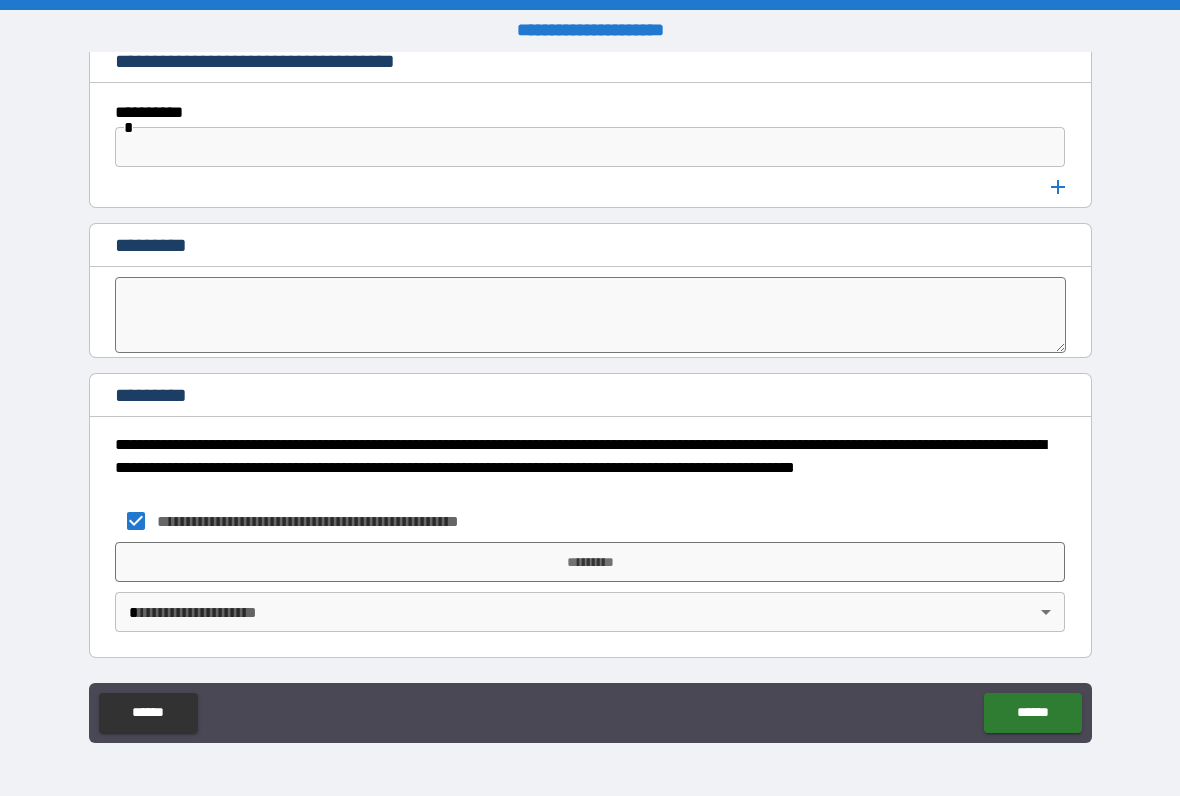 click on "*********" at bounding box center (590, 562) 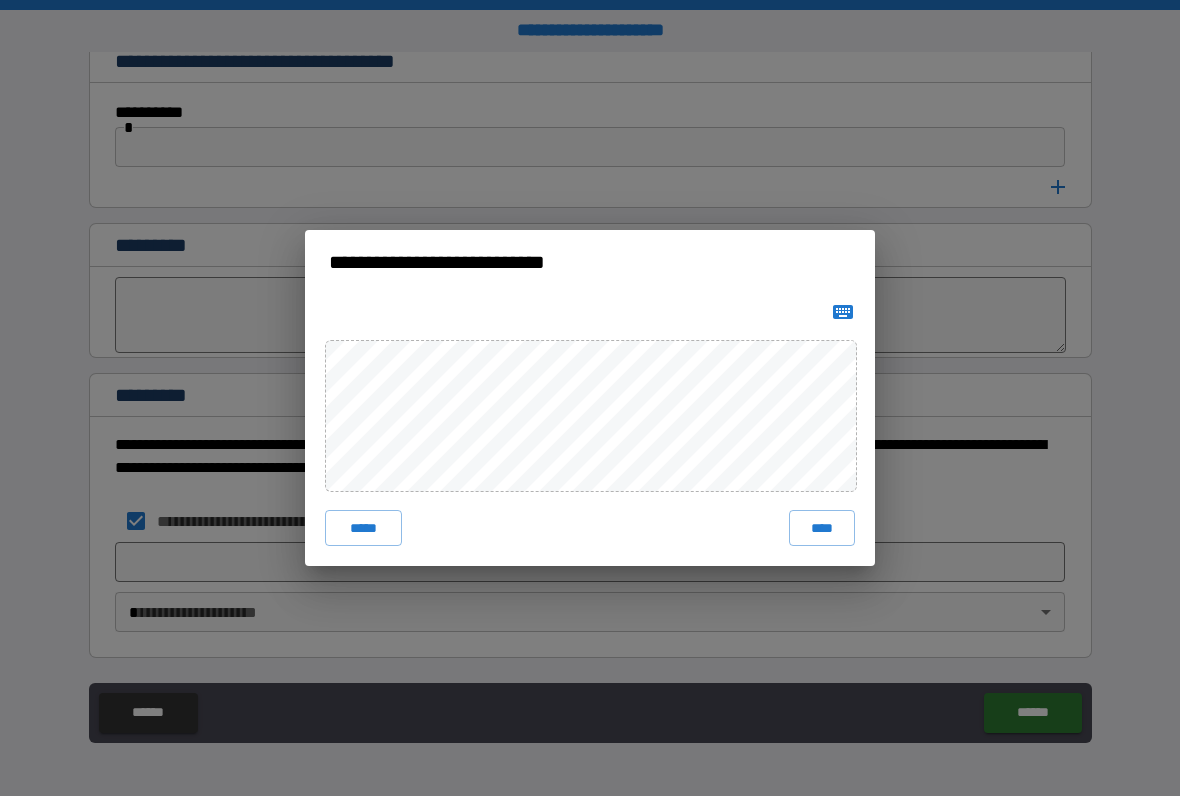 click on "****" at bounding box center [822, 528] 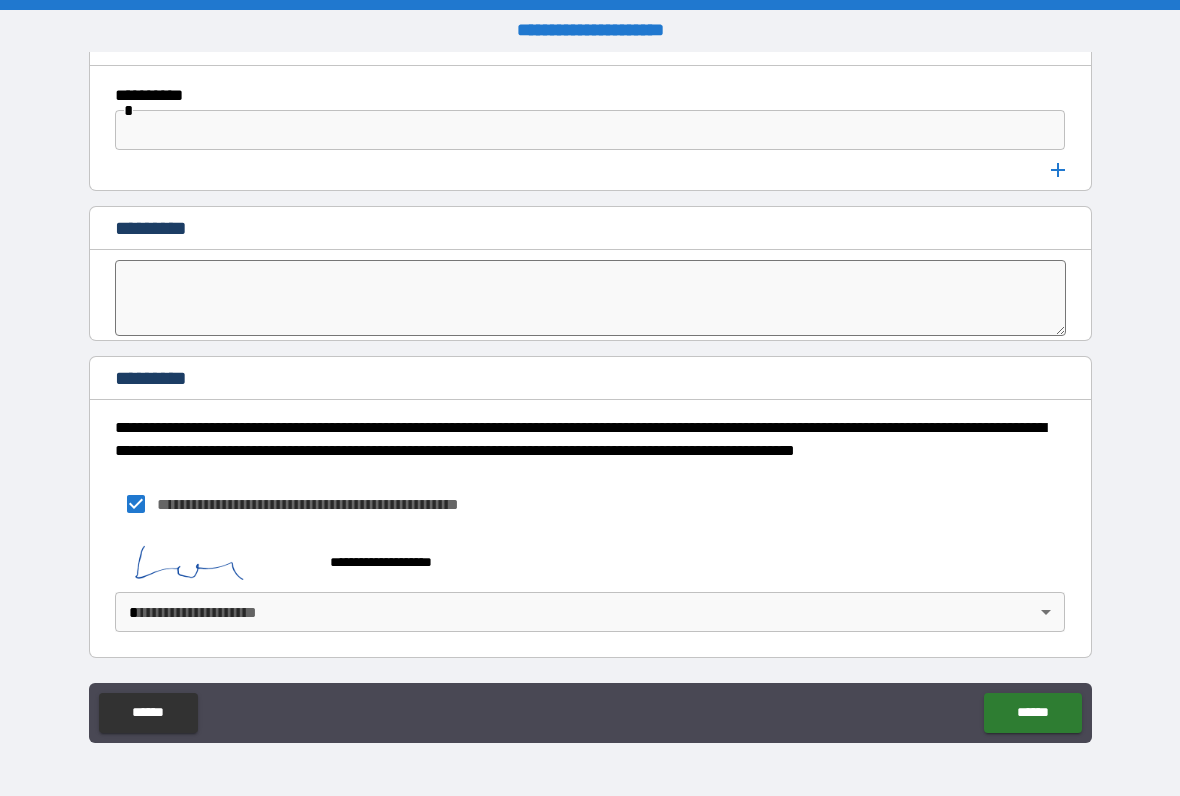 scroll, scrollTop: 2811, scrollLeft: 0, axis: vertical 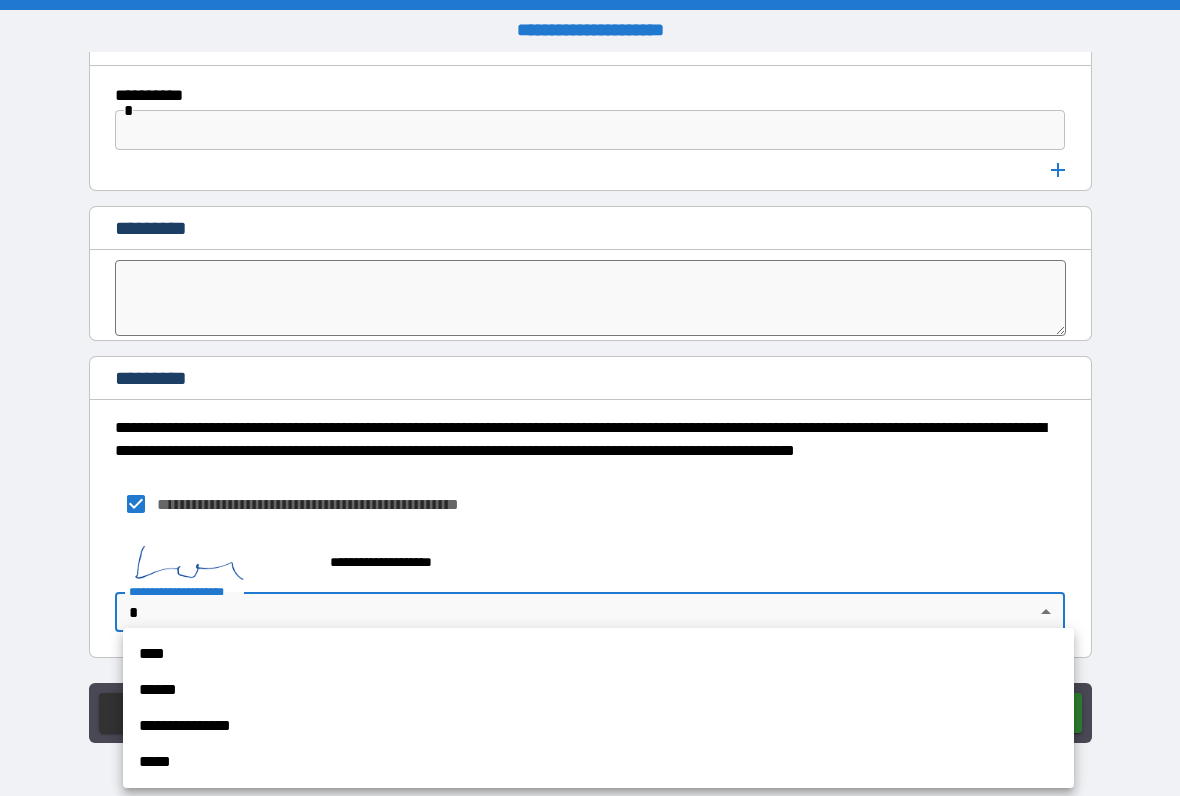 click on "****" at bounding box center (598, 654) 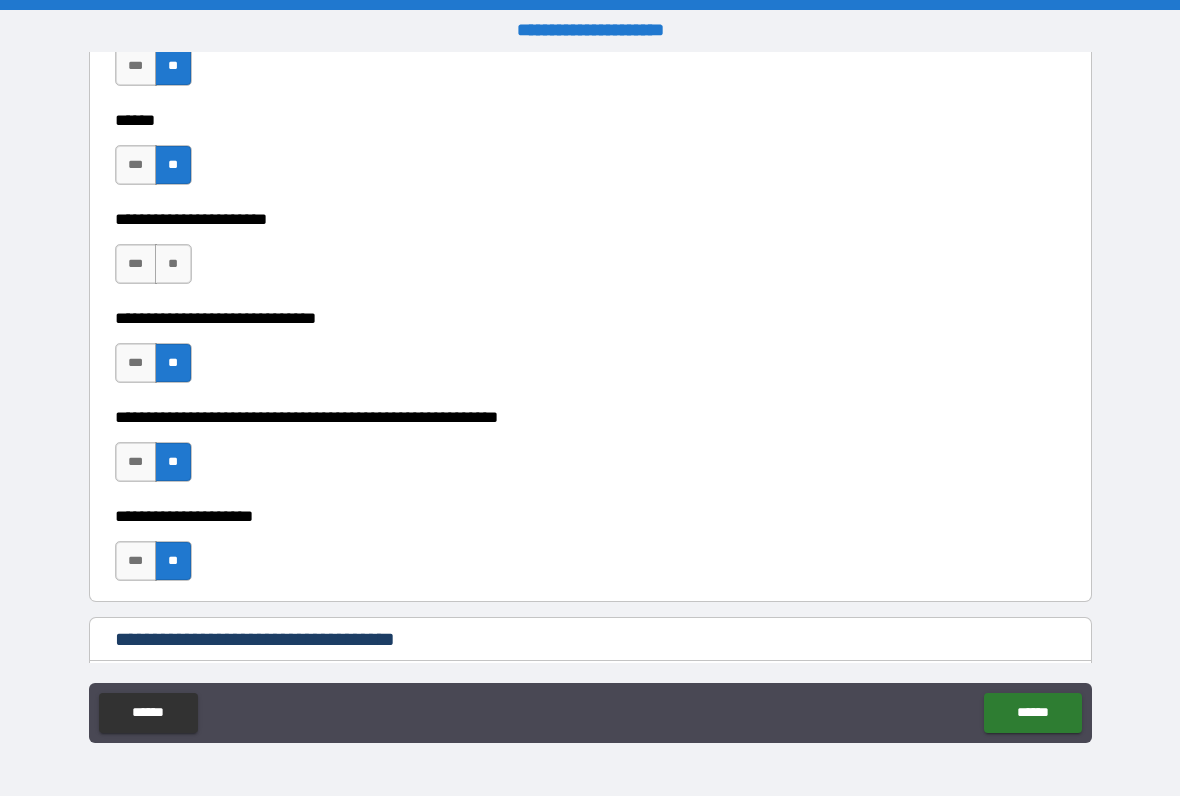 scroll, scrollTop: 2231, scrollLeft: 0, axis: vertical 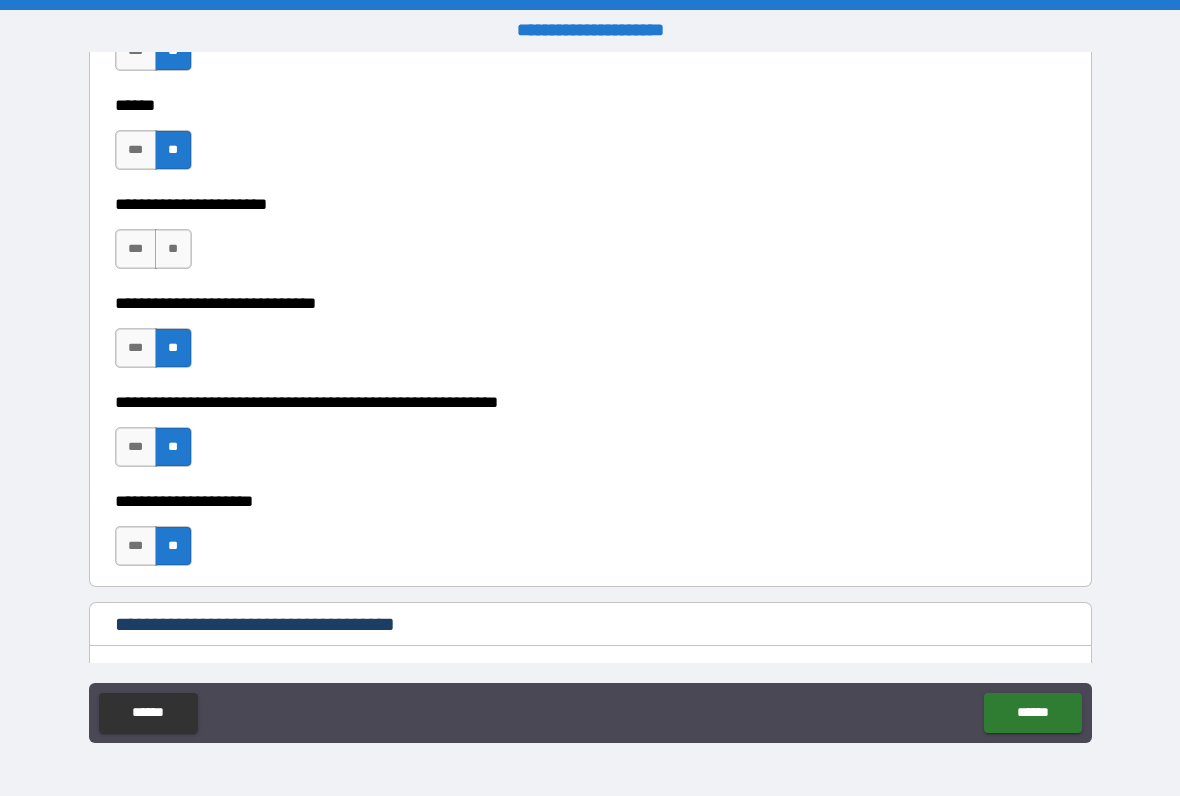 click on "**" at bounding box center (173, 249) 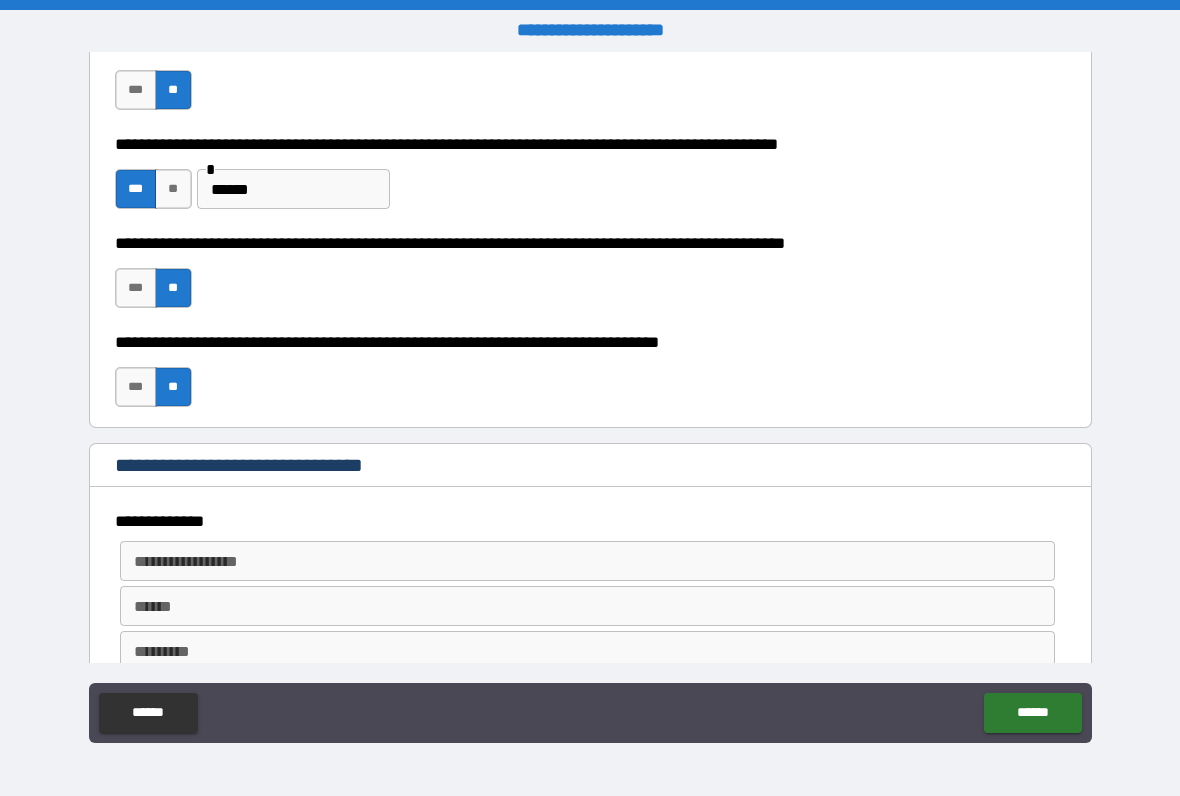 scroll, scrollTop: 476, scrollLeft: 0, axis: vertical 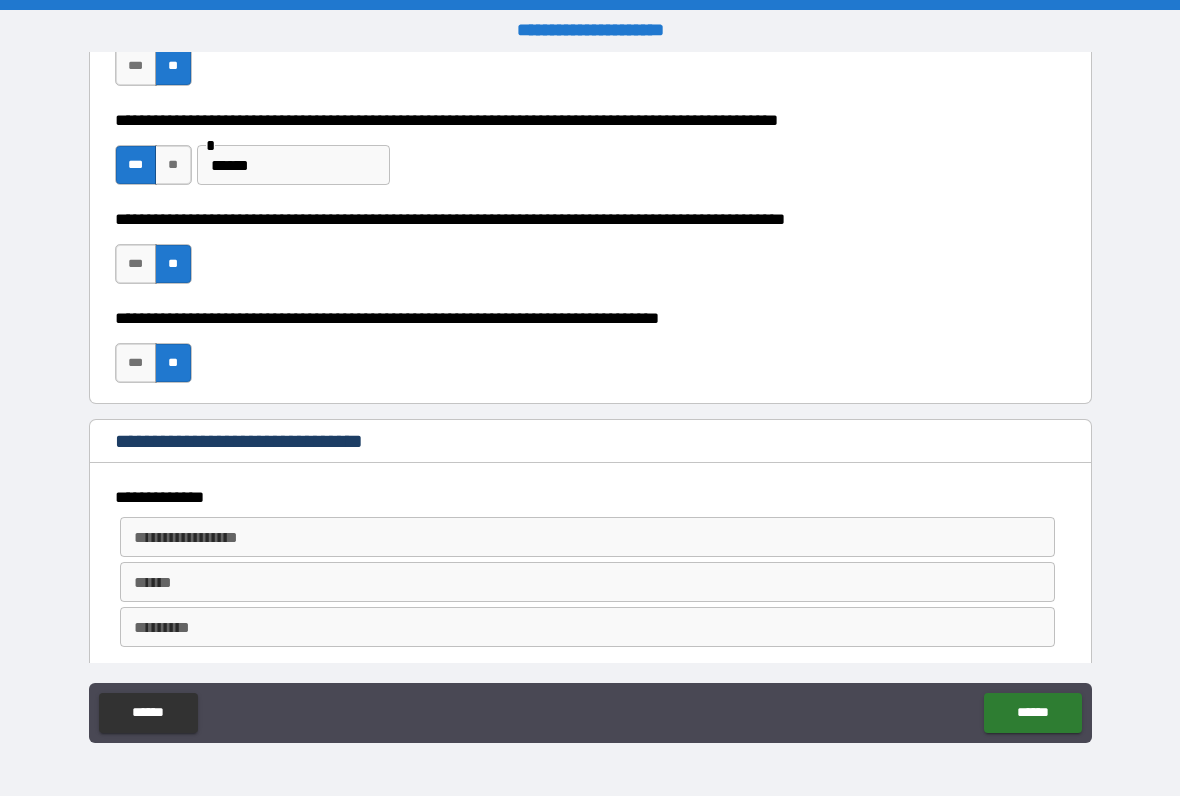 click on "**********" at bounding box center [586, 537] 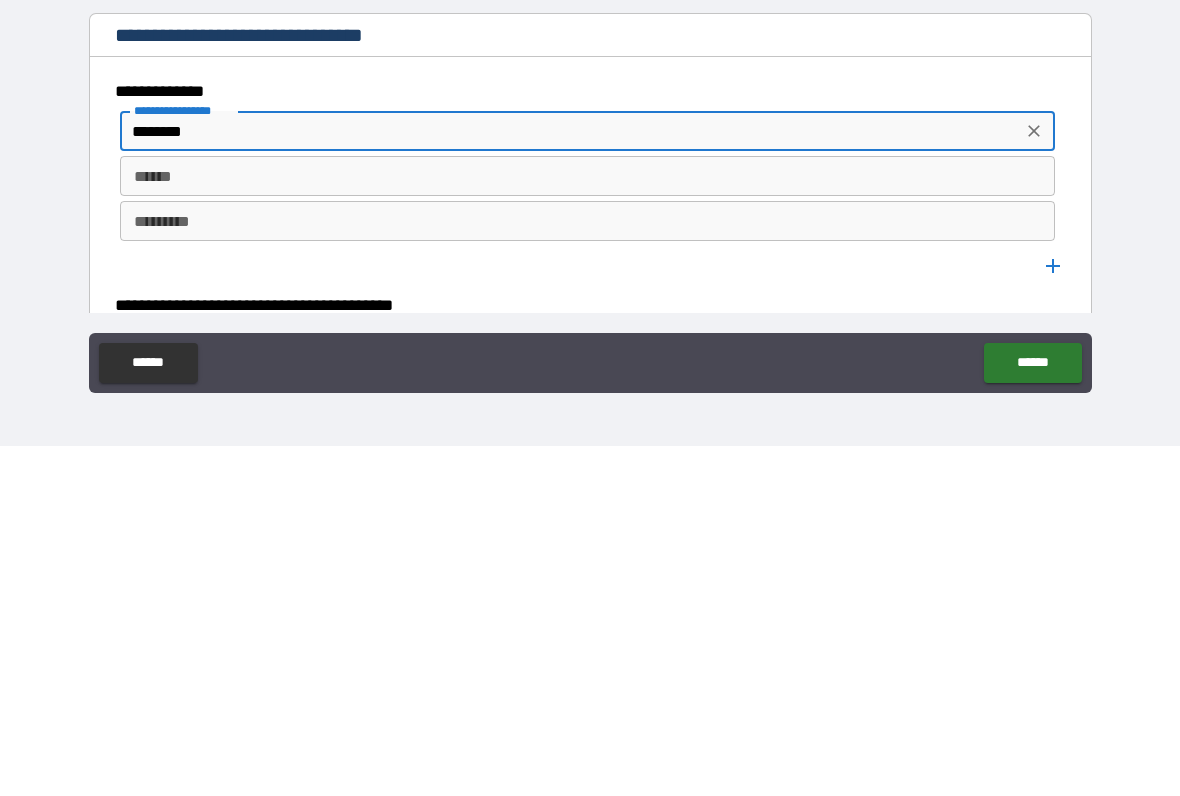 scroll, scrollTop: 537, scrollLeft: 0, axis: vertical 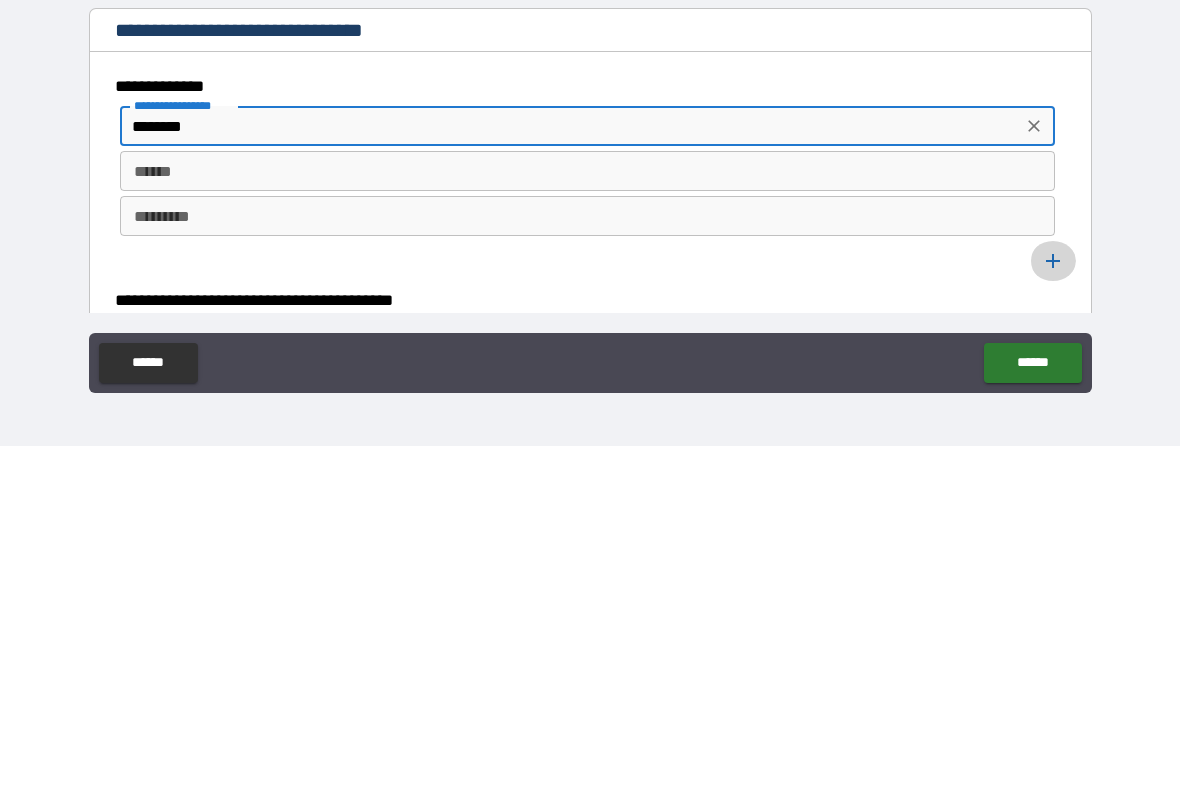 type on "*******" 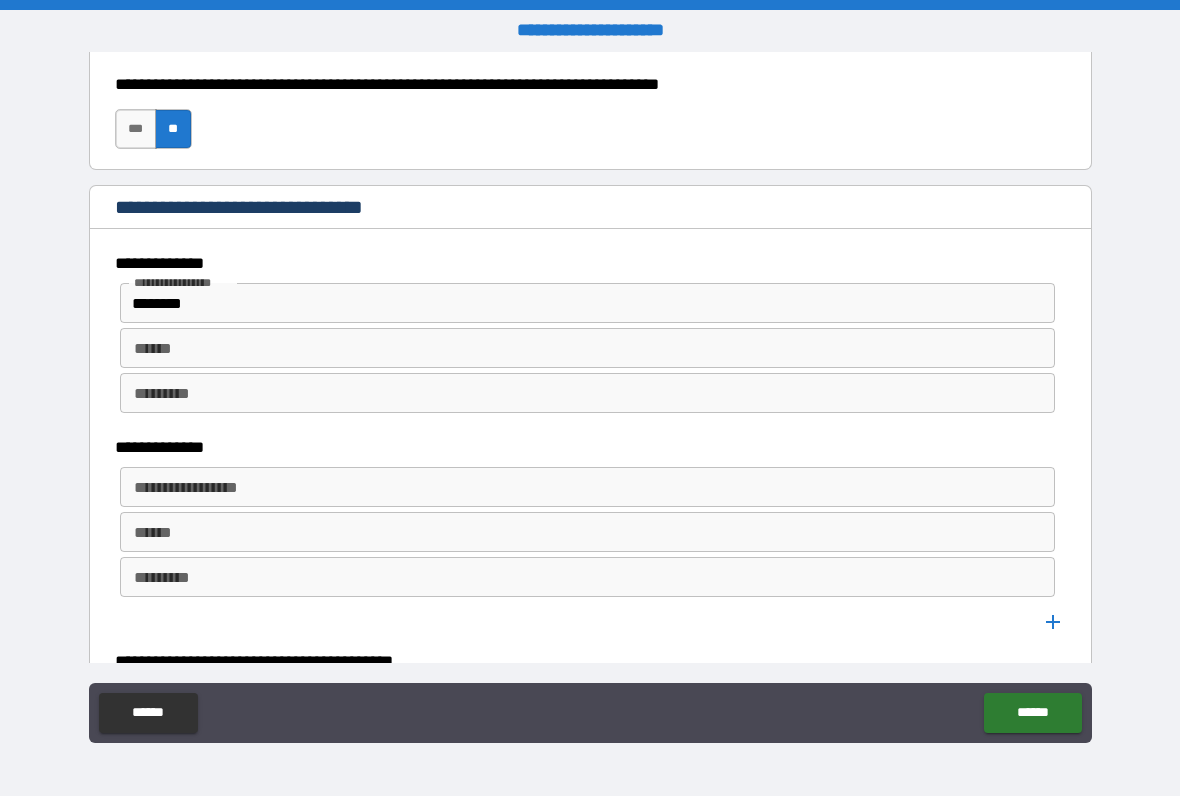 scroll, scrollTop: 709, scrollLeft: 0, axis: vertical 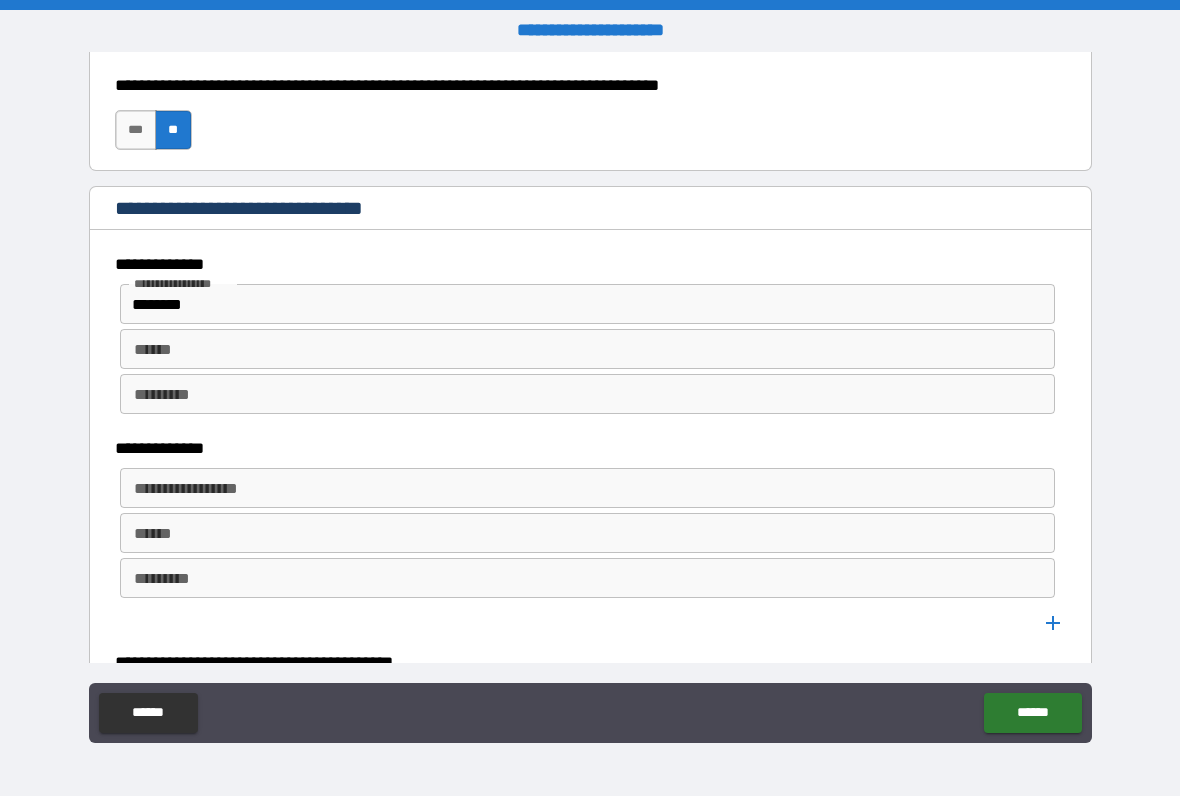 click on "**********" at bounding box center (586, 488) 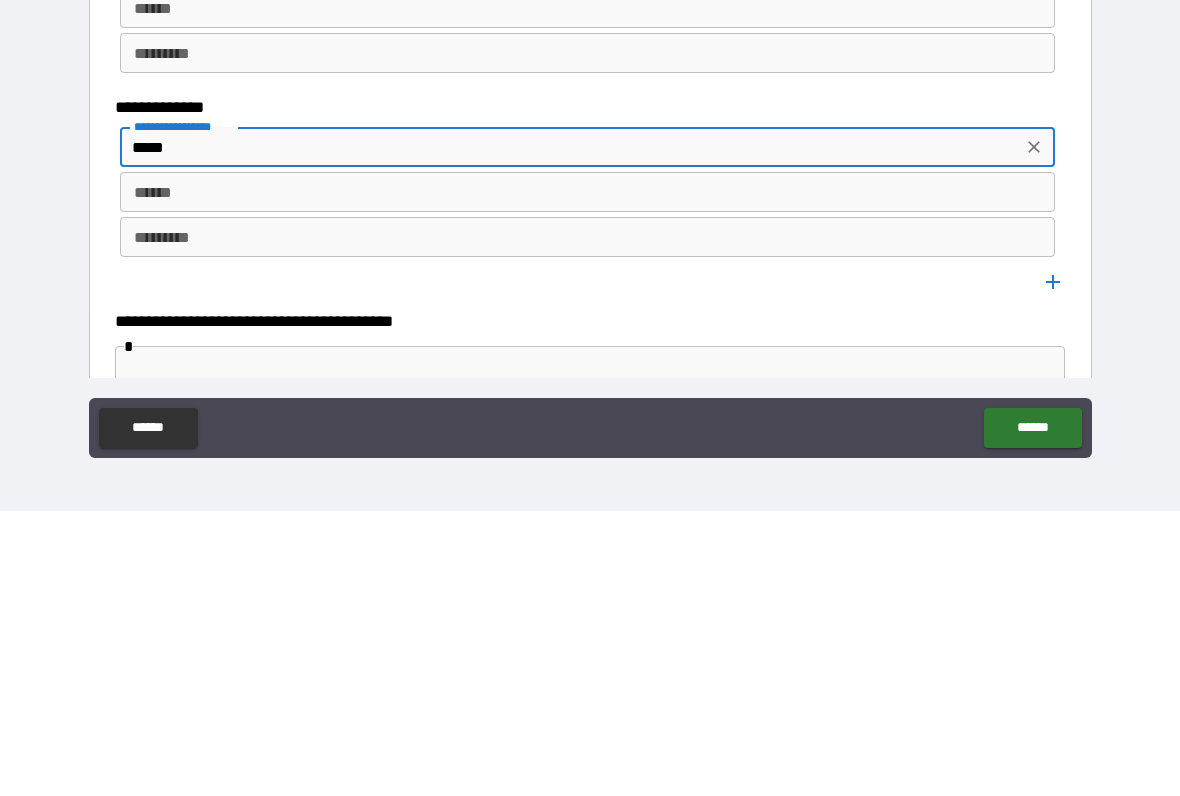scroll, scrollTop: 771, scrollLeft: 0, axis: vertical 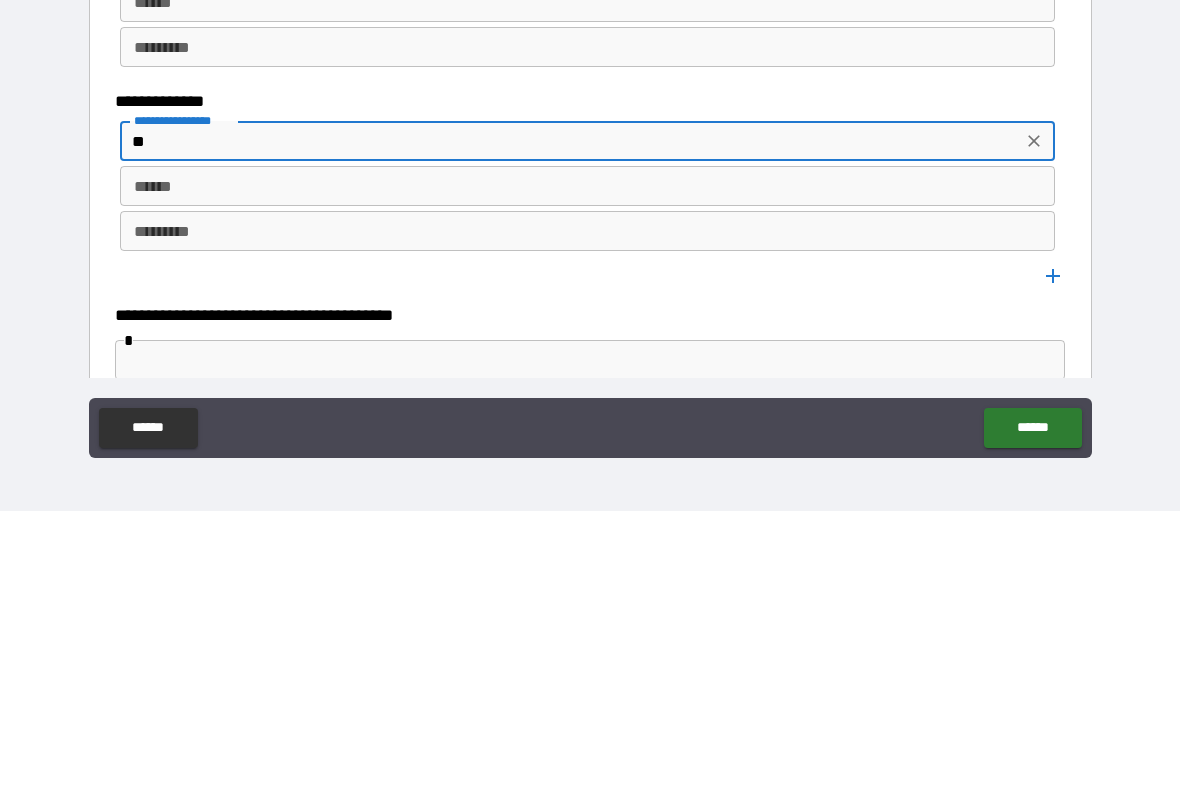 type on "*" 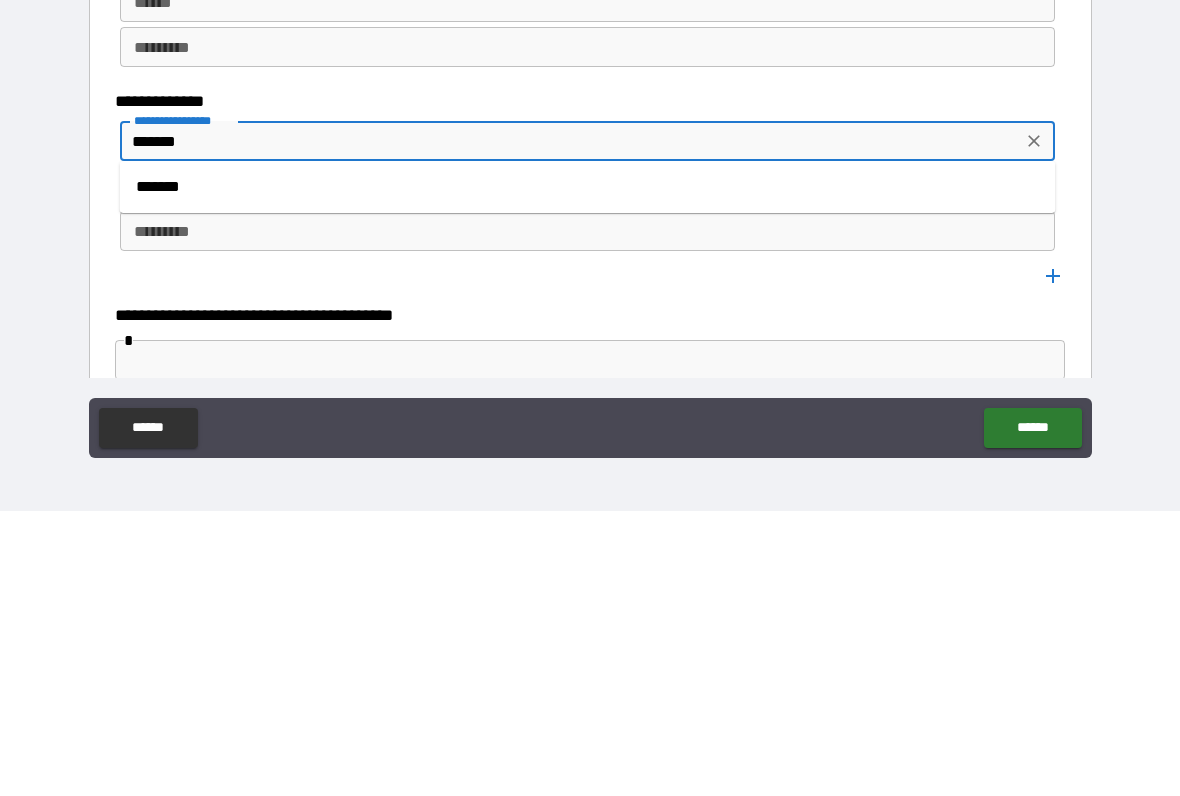 click on "*******" at bounding box center [588, 472] 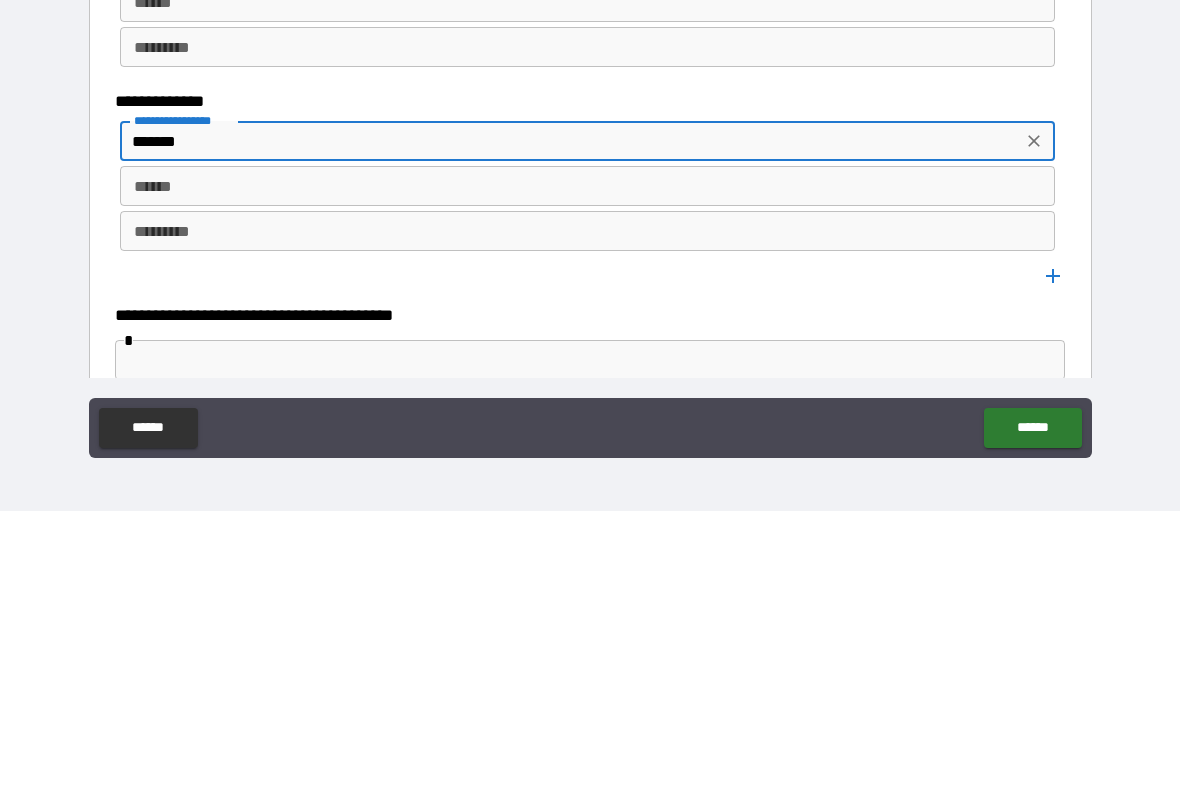 type on "*******" 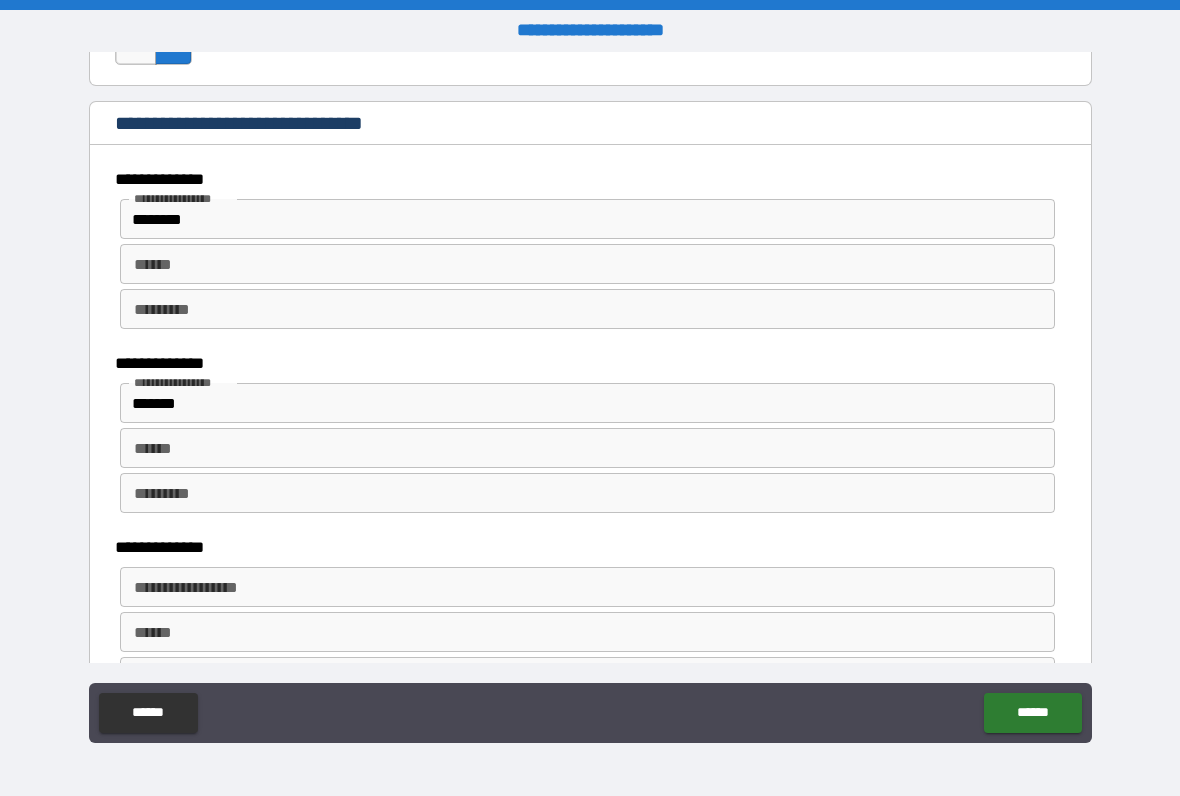 scroll, scrollTop: 868, scrollLeft: 0, axis: vertical 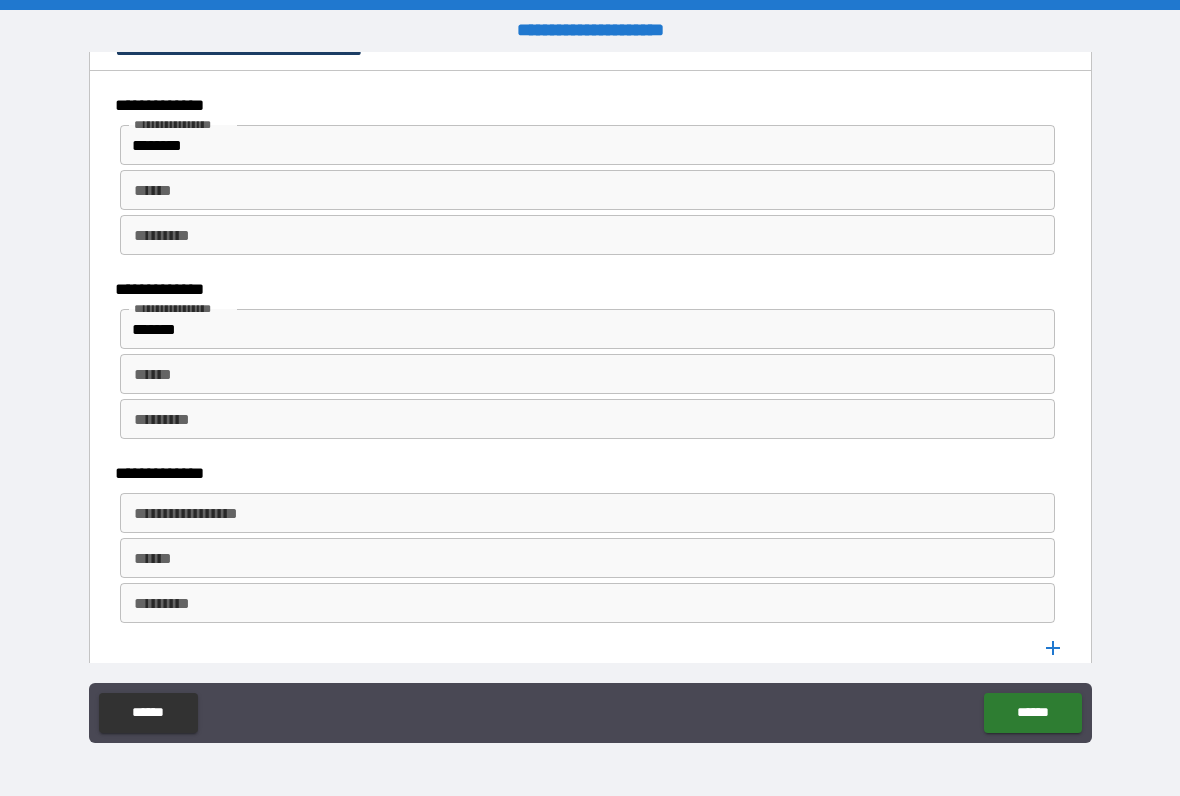 click on "**********" at bounding box center (586, 513) 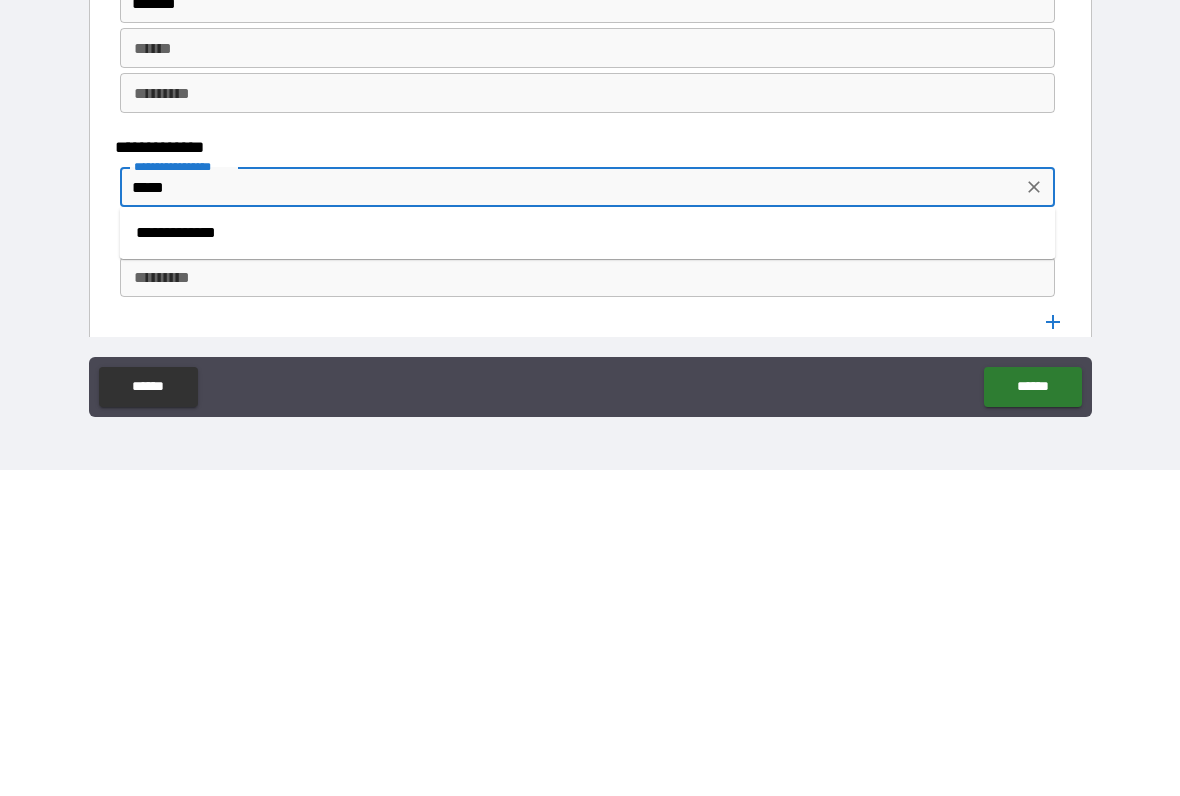 click on "**********" at bounding box center [588, 559] 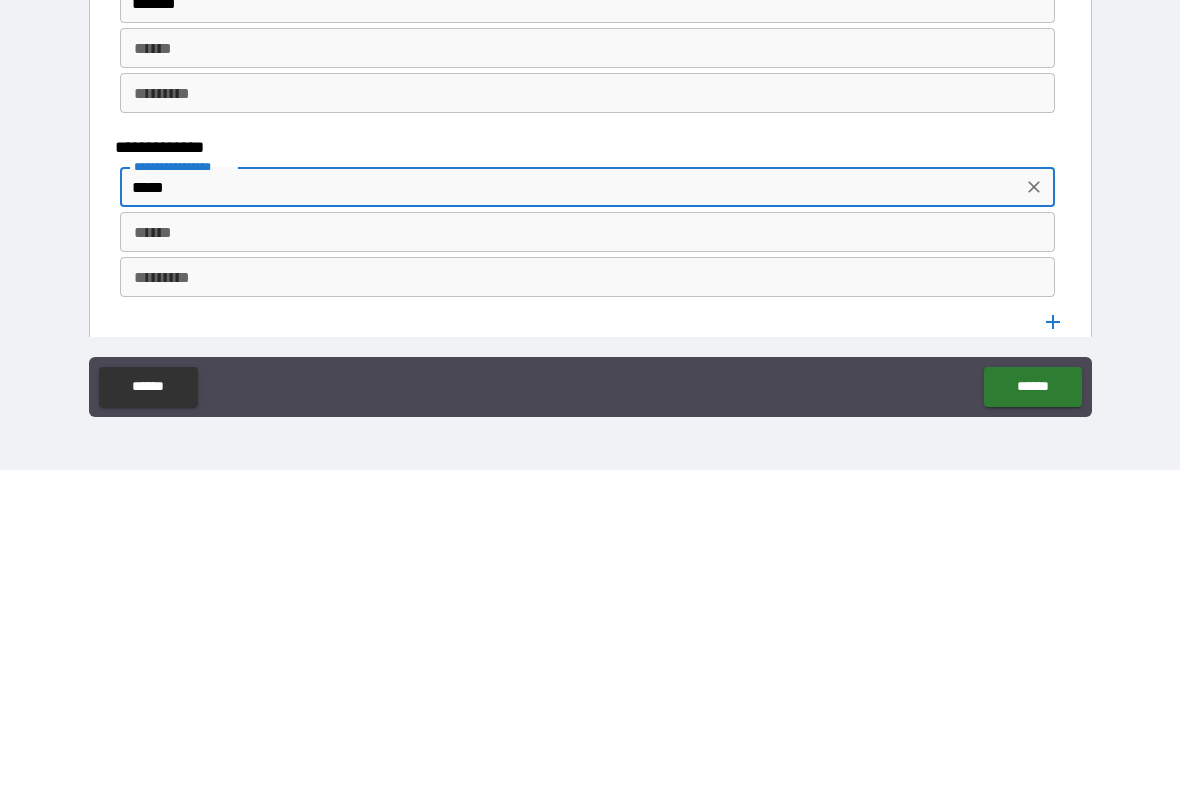 type on "**********" 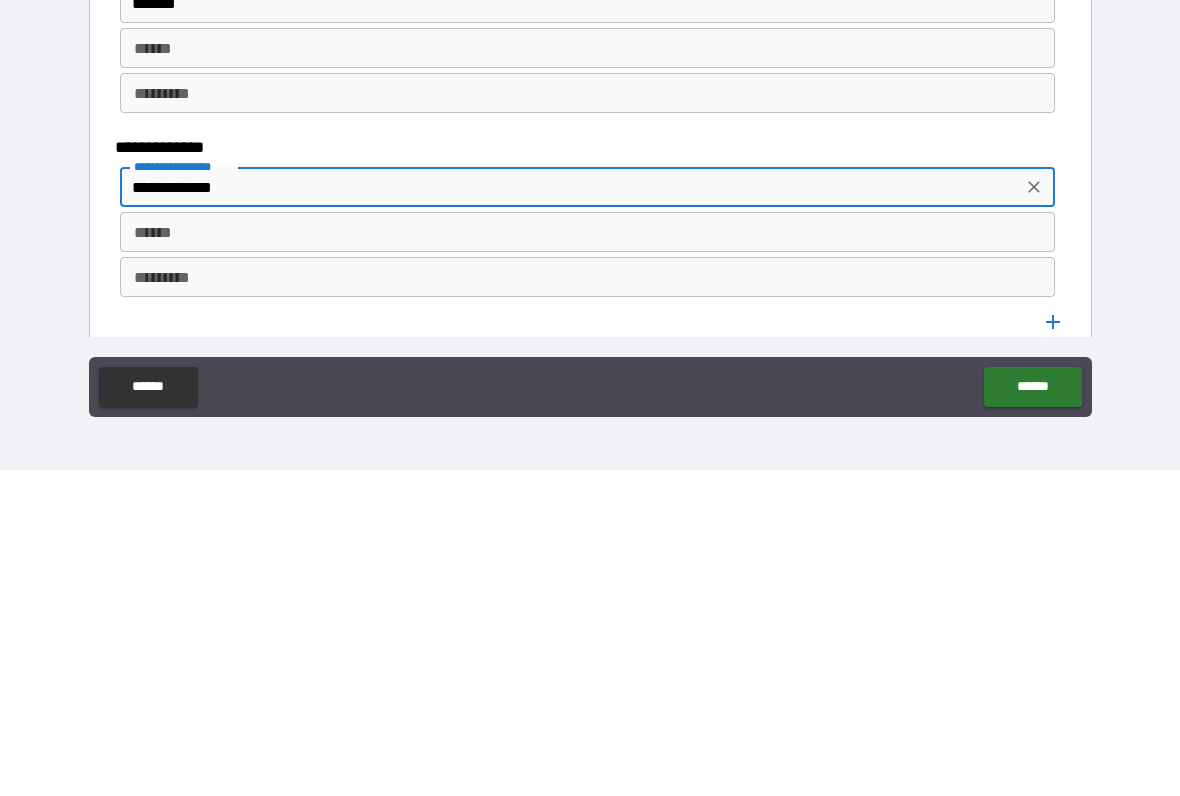 click 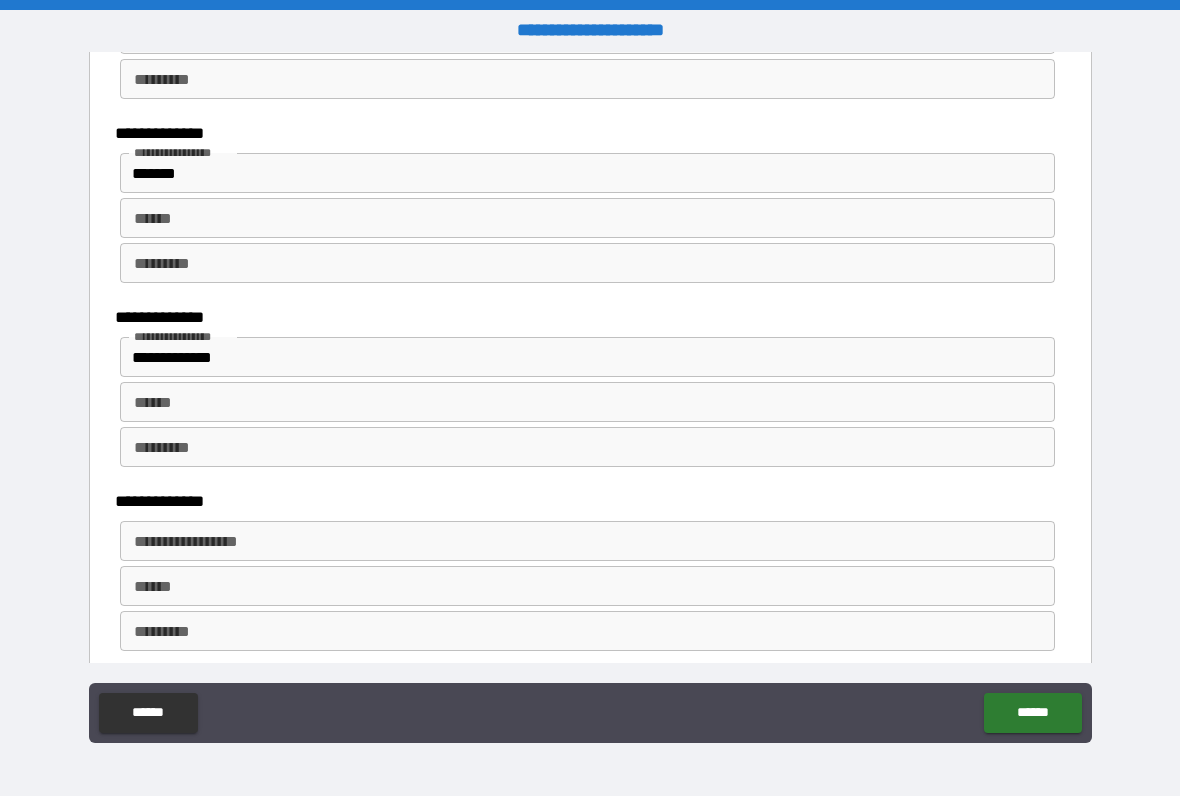 scroll, scrollTop: 1032, scrollLeft: 0, axis: vertical 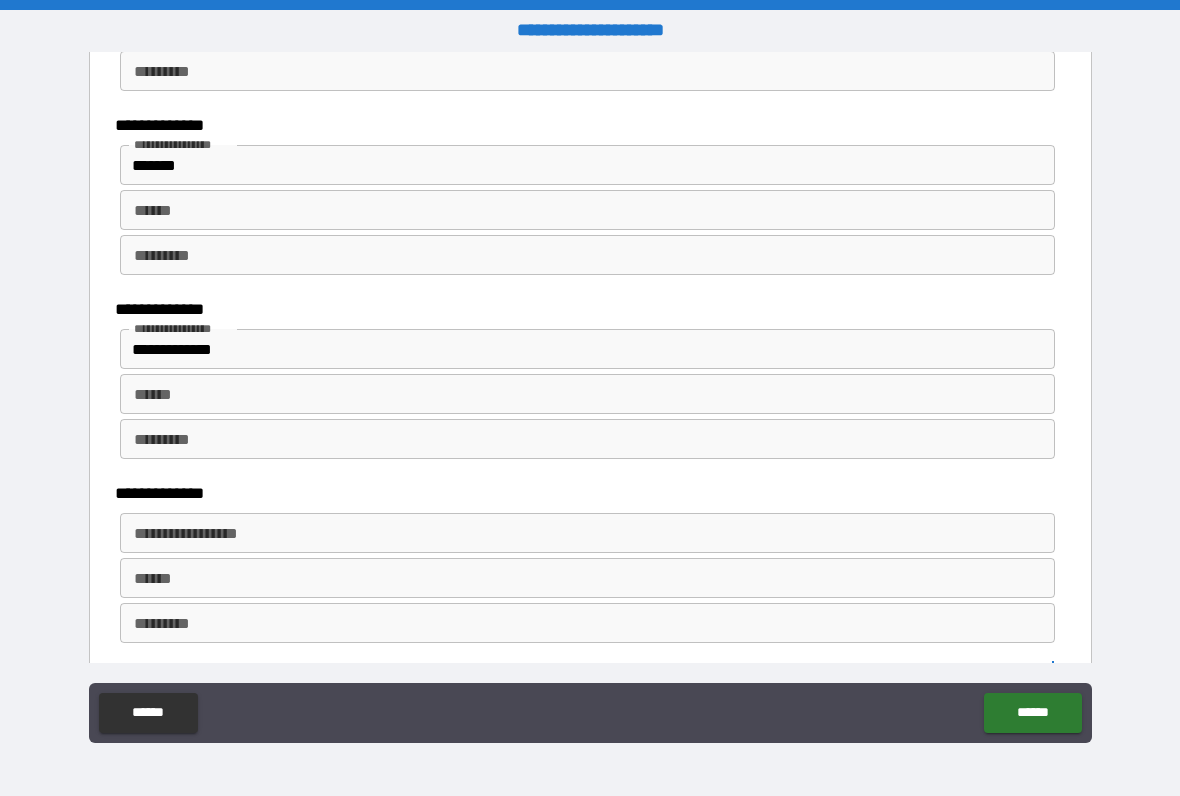 click on "**********" at bounding box center [586, 533] 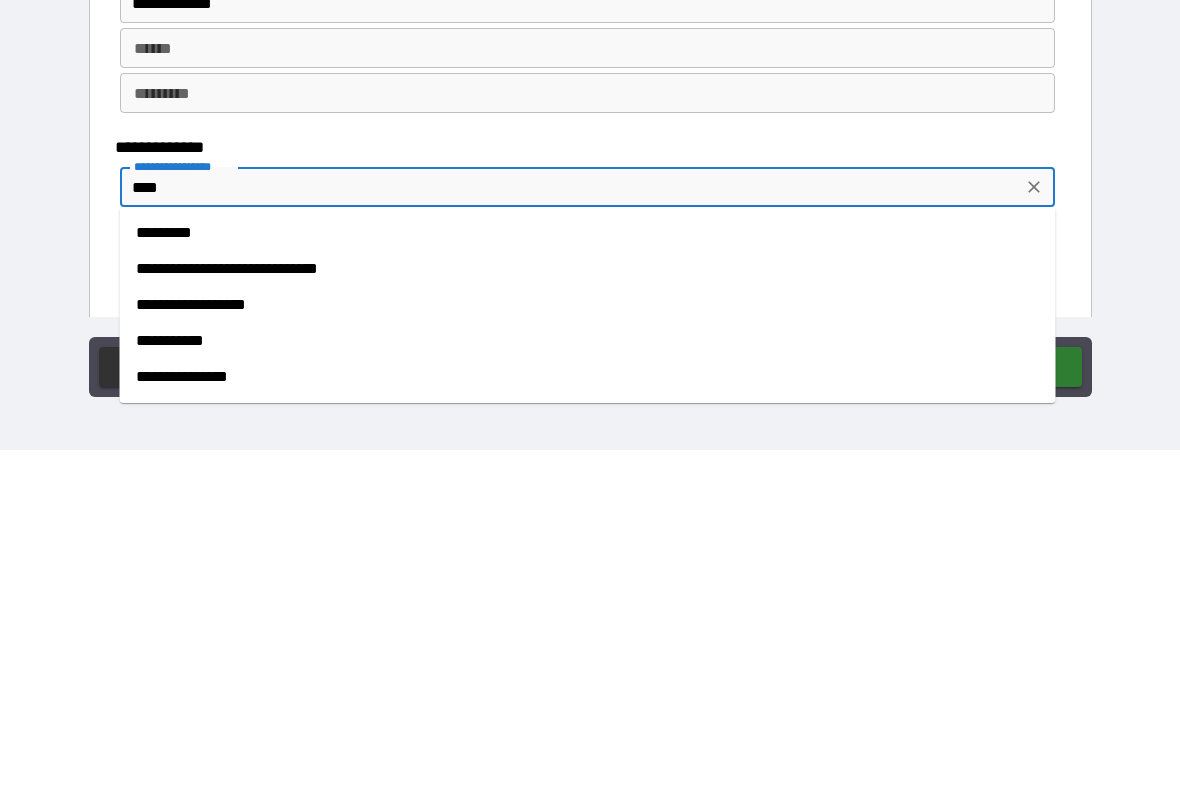 click on "**********" at bounding box center (588, 651) 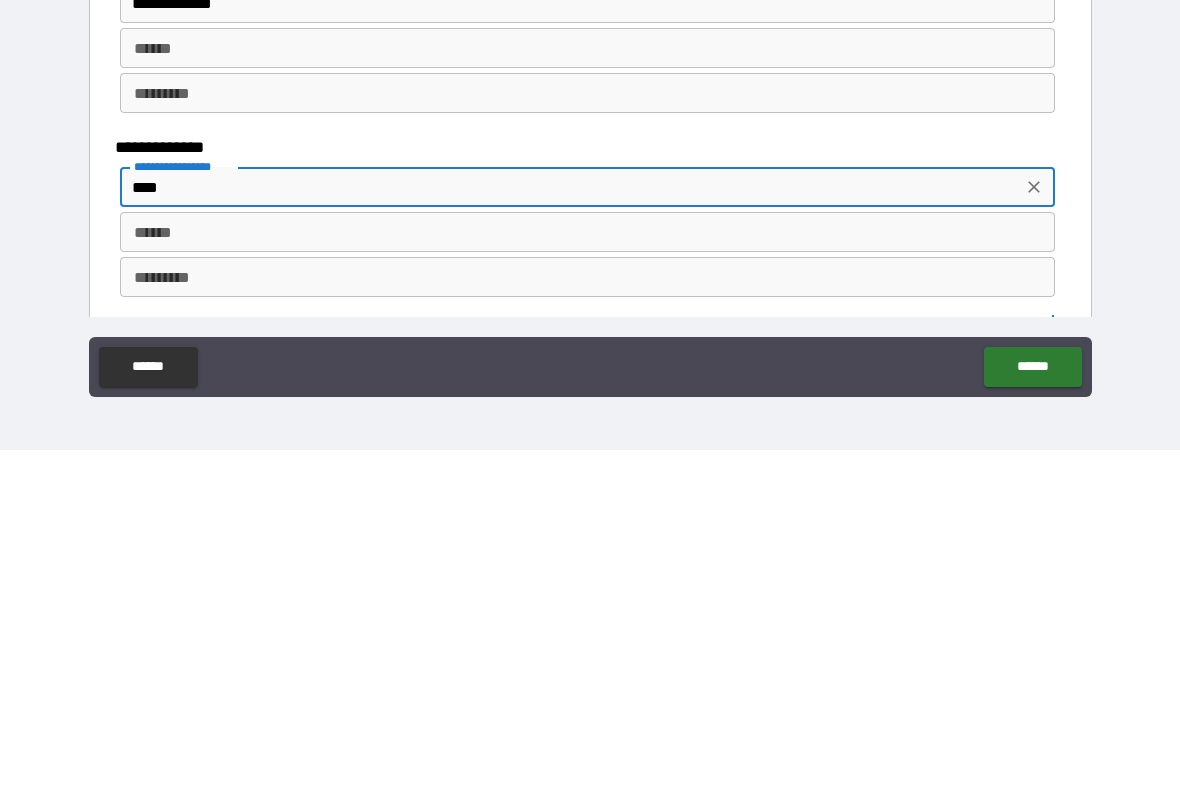 type on "**********" 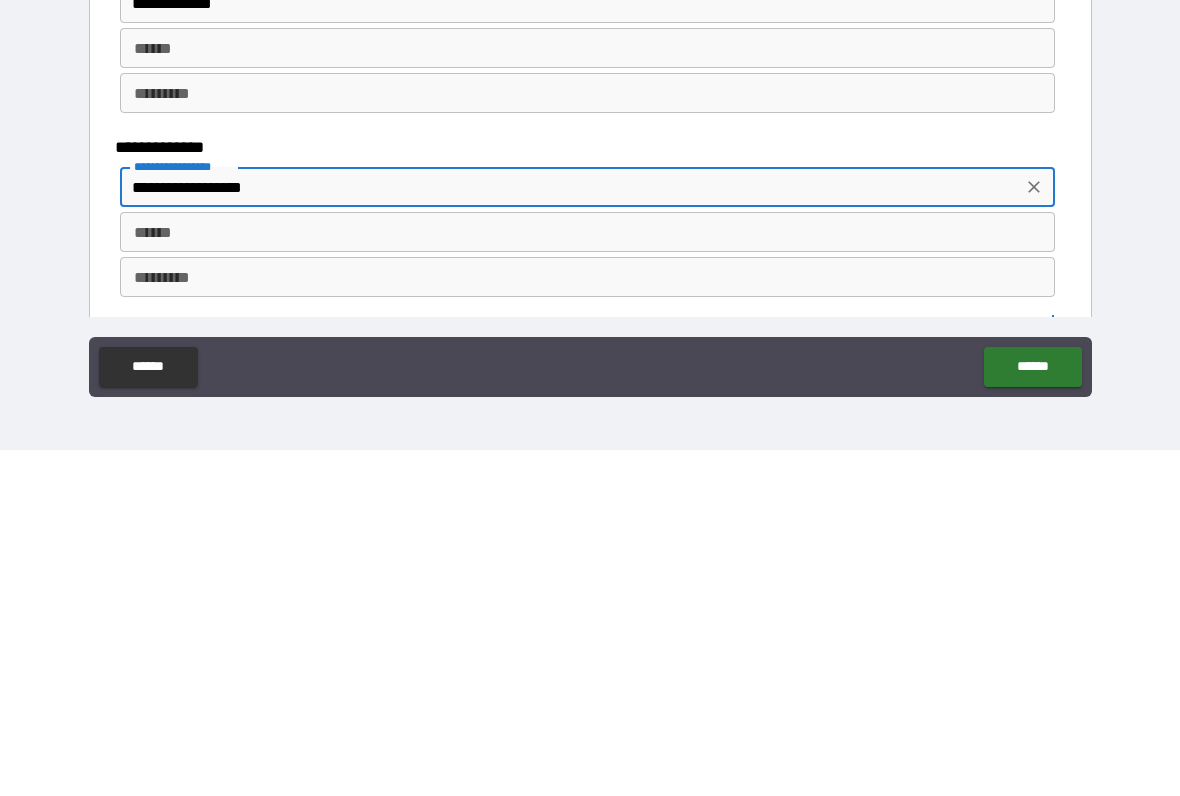 click on "******" at bounding box center (1032, 713) 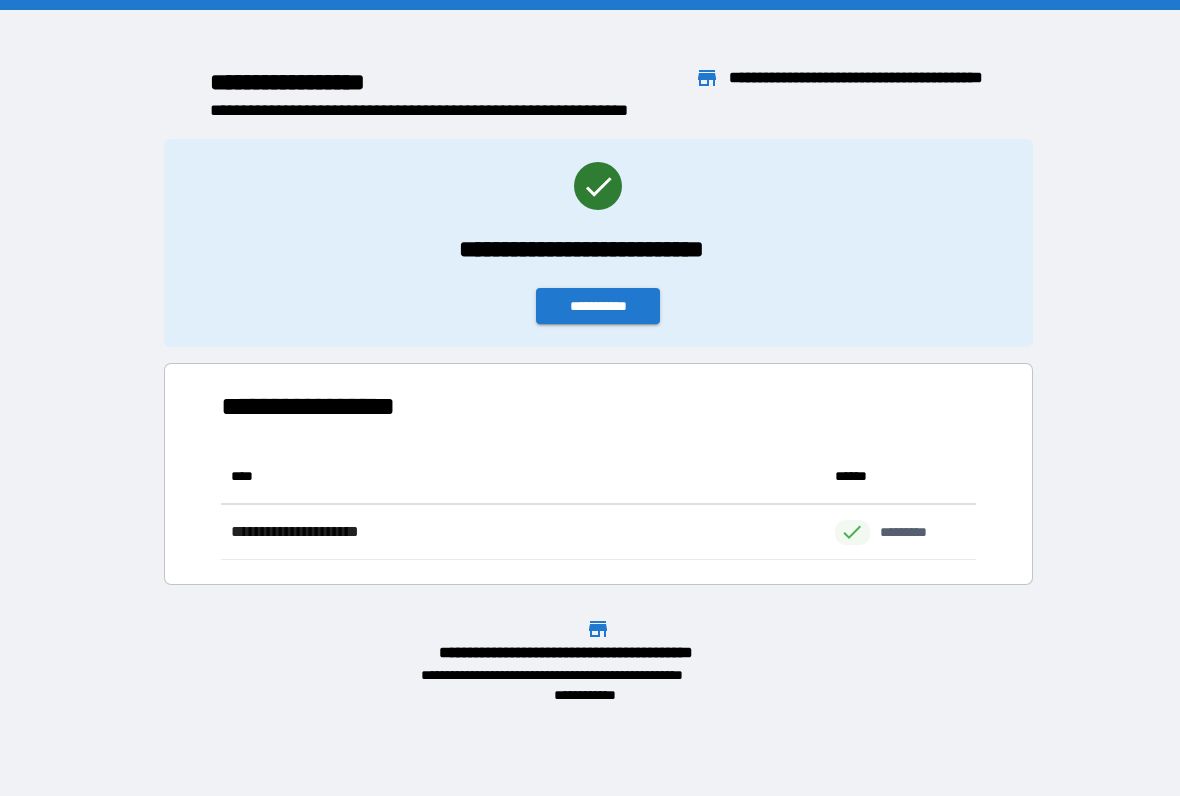 scroll, scrollTop: 1, scrollLeft: 1, axis: both 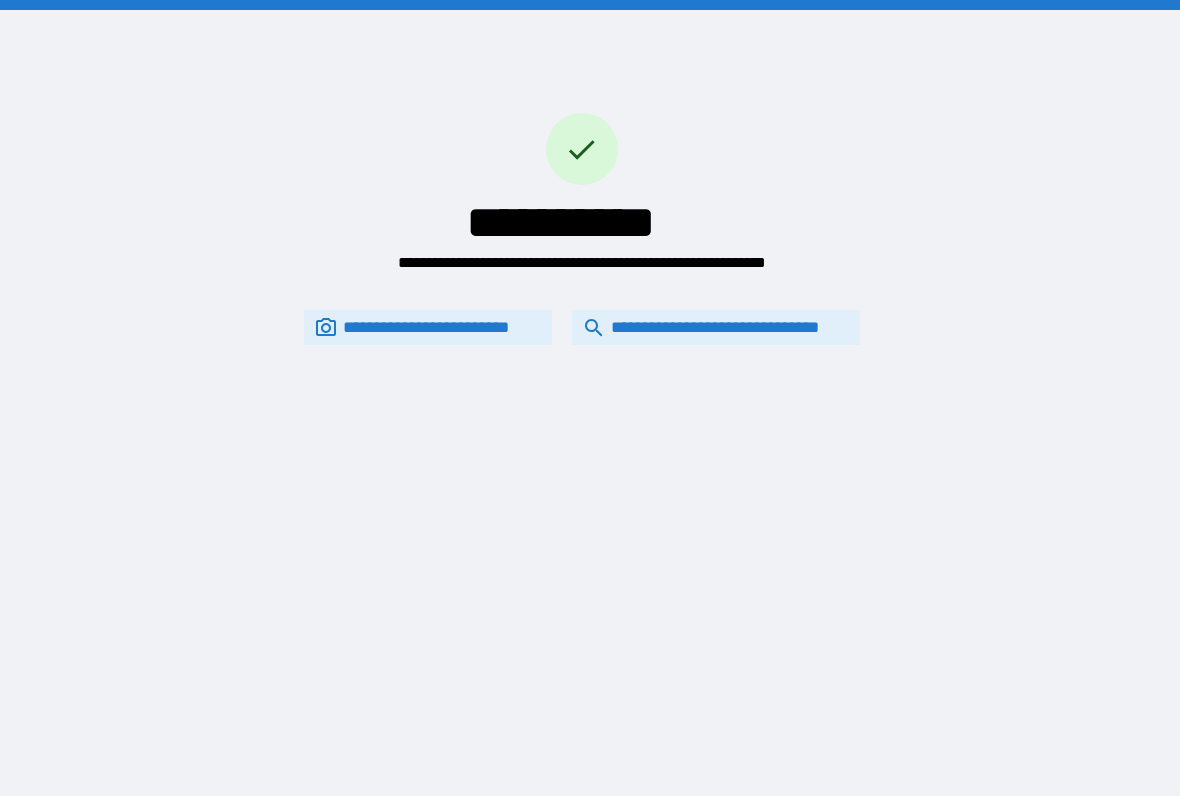 click on "**********" at bounding box center (716, 327) 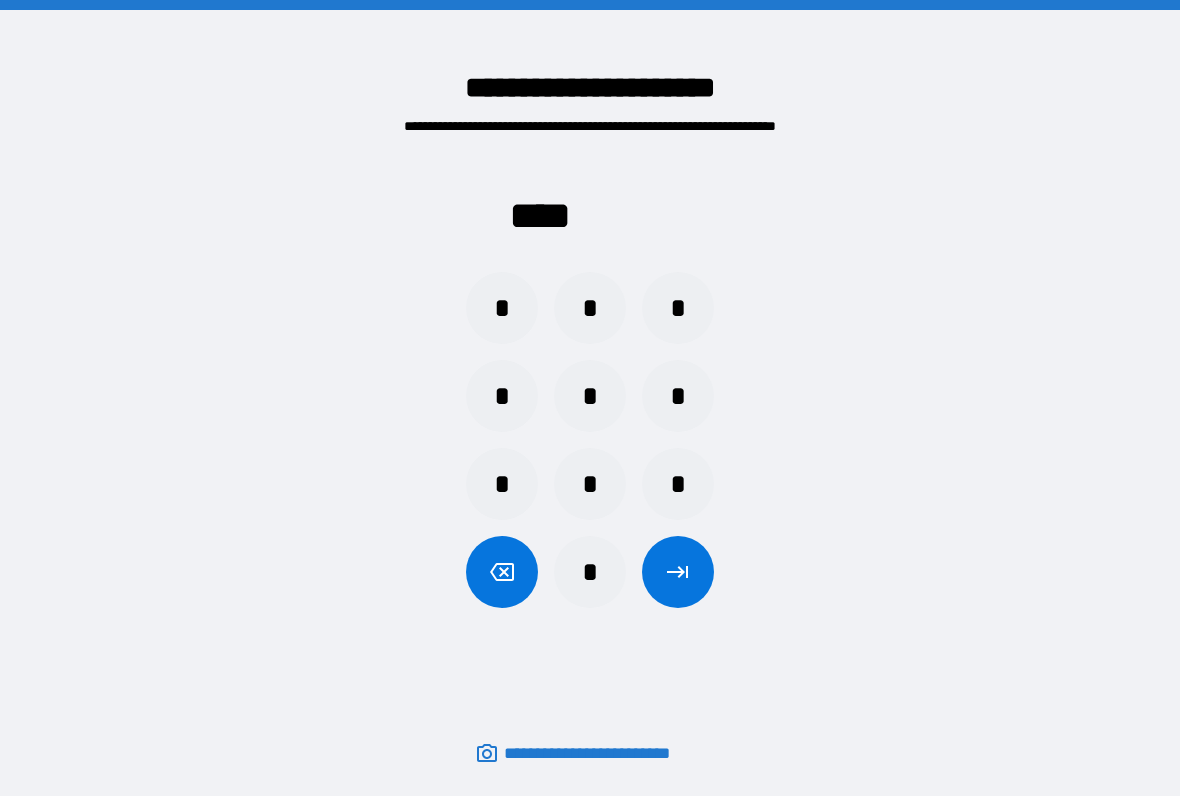 click on "*" at bounding box center [590, 308] 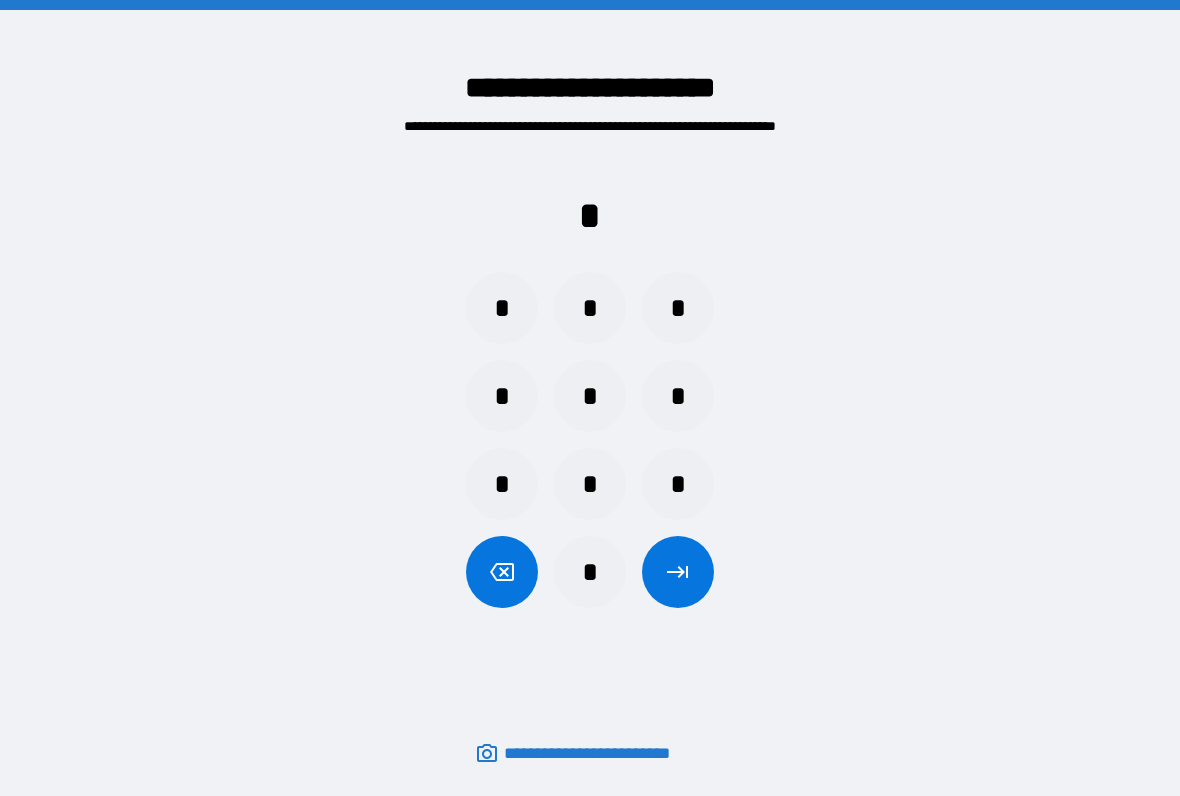 click on "*" at bounding box center (590, 396) 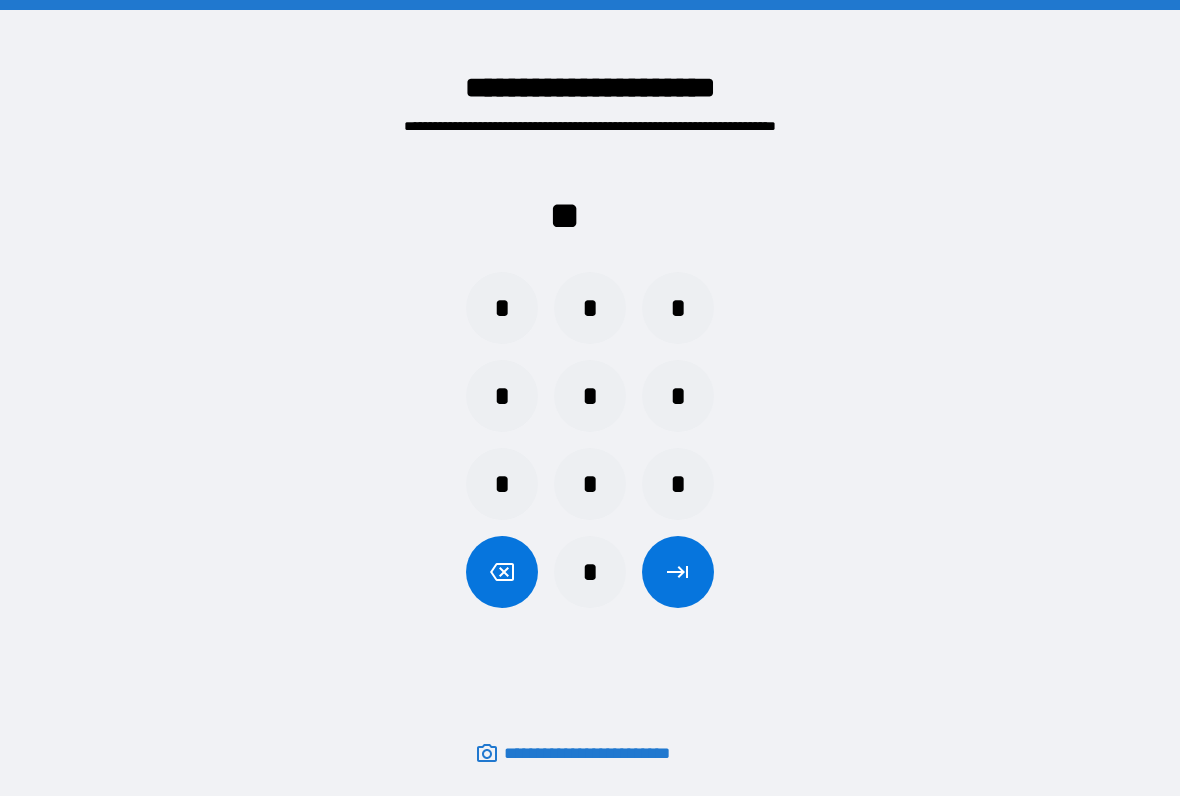click on "*" at bounding box center [590, 484] 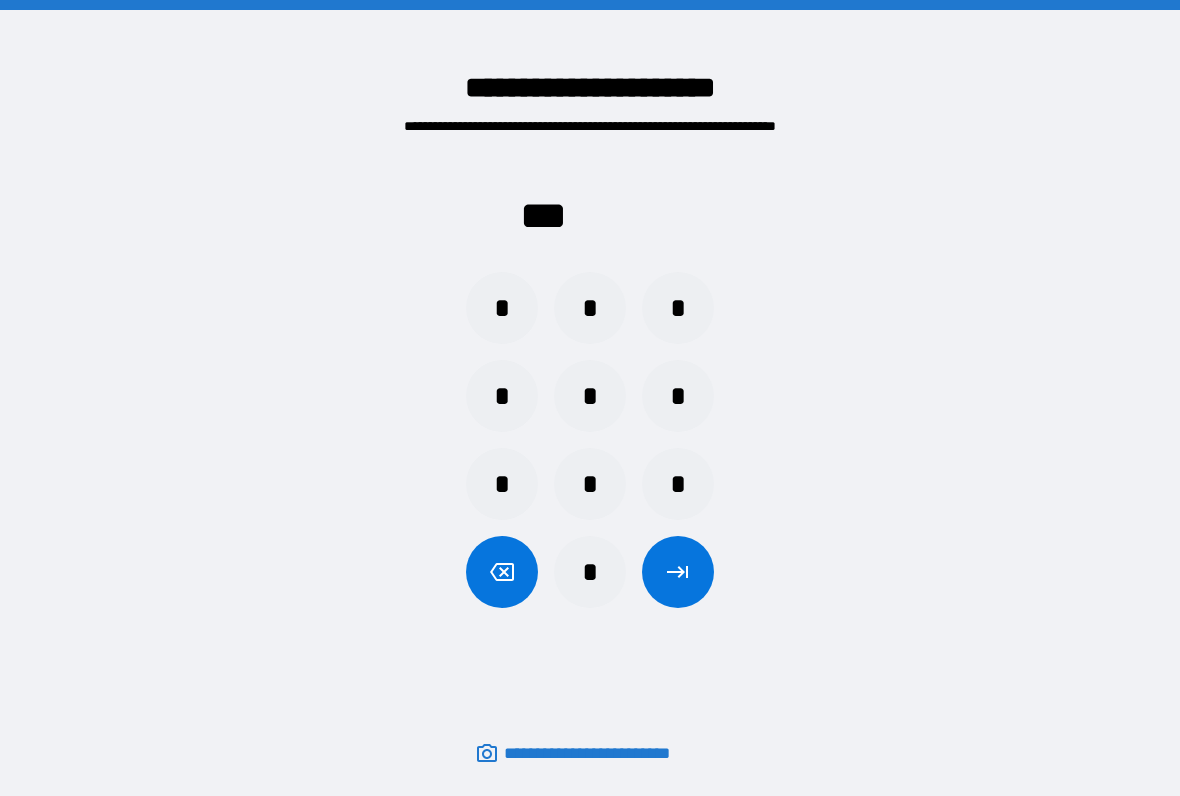 click on "*" at bounding box center [502, 308] 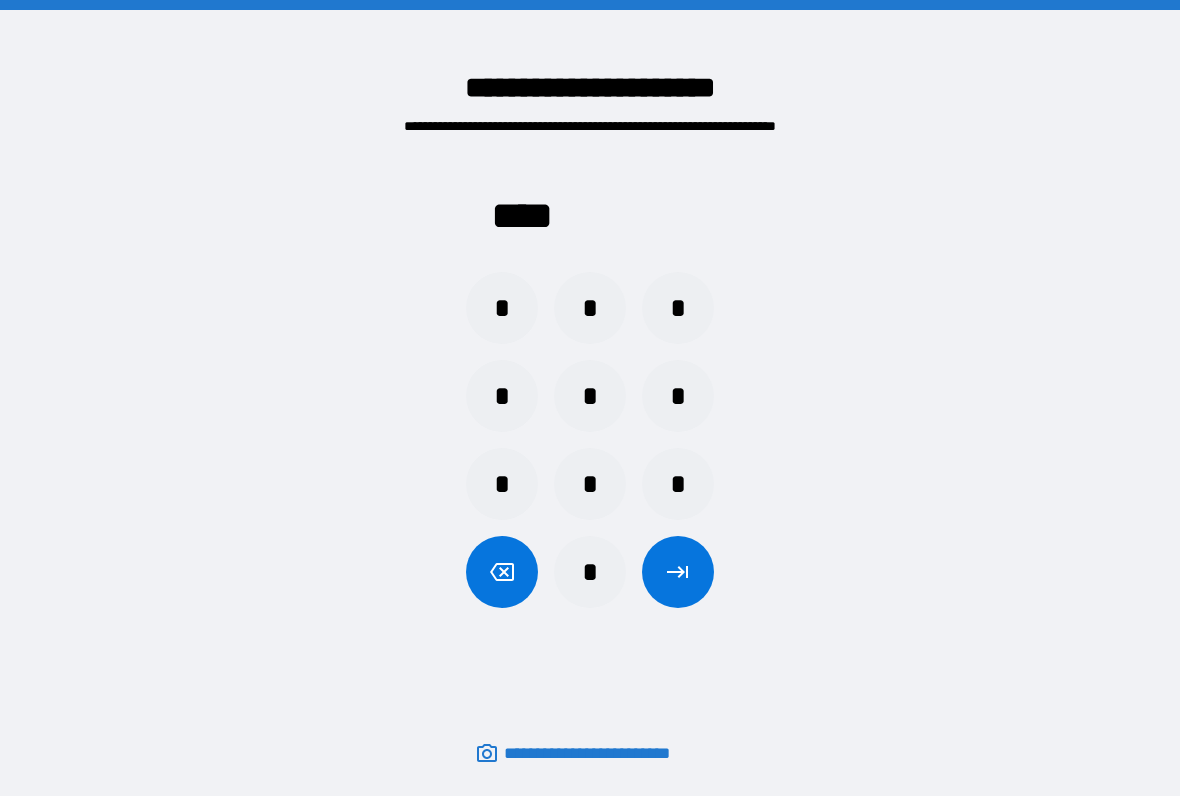 click at bounding box center (678, 572) 